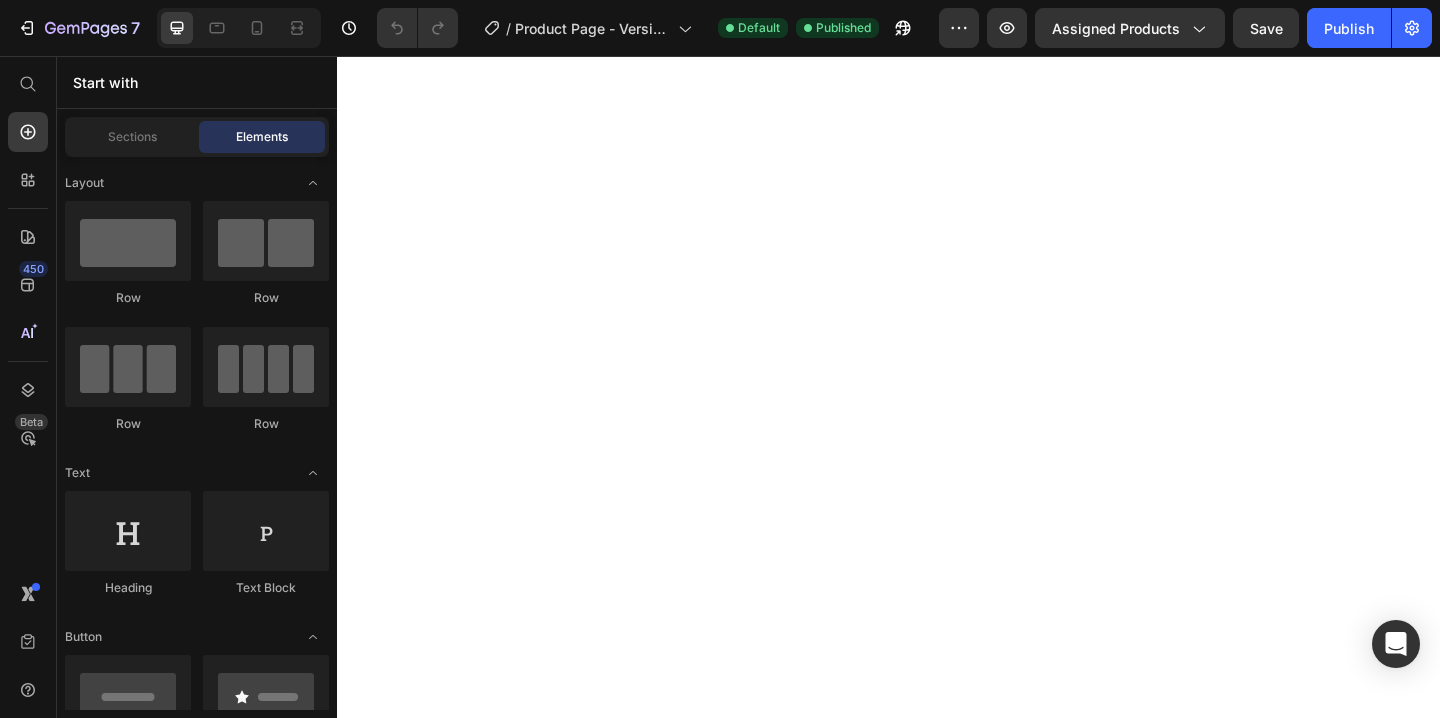 scroll, scrollTop: 0, scrollLeft: 0, axis: both 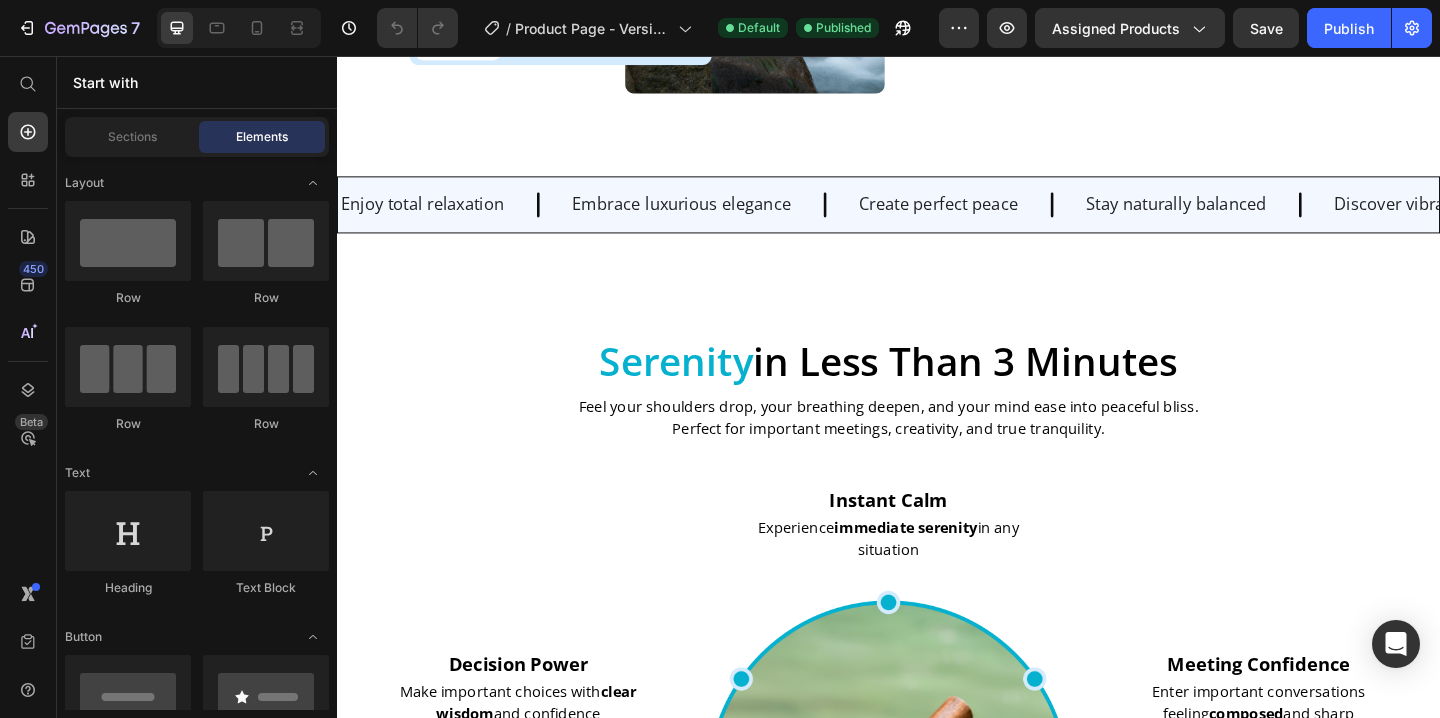 click on "Create perfect peace" at bounding box center [991, 217] 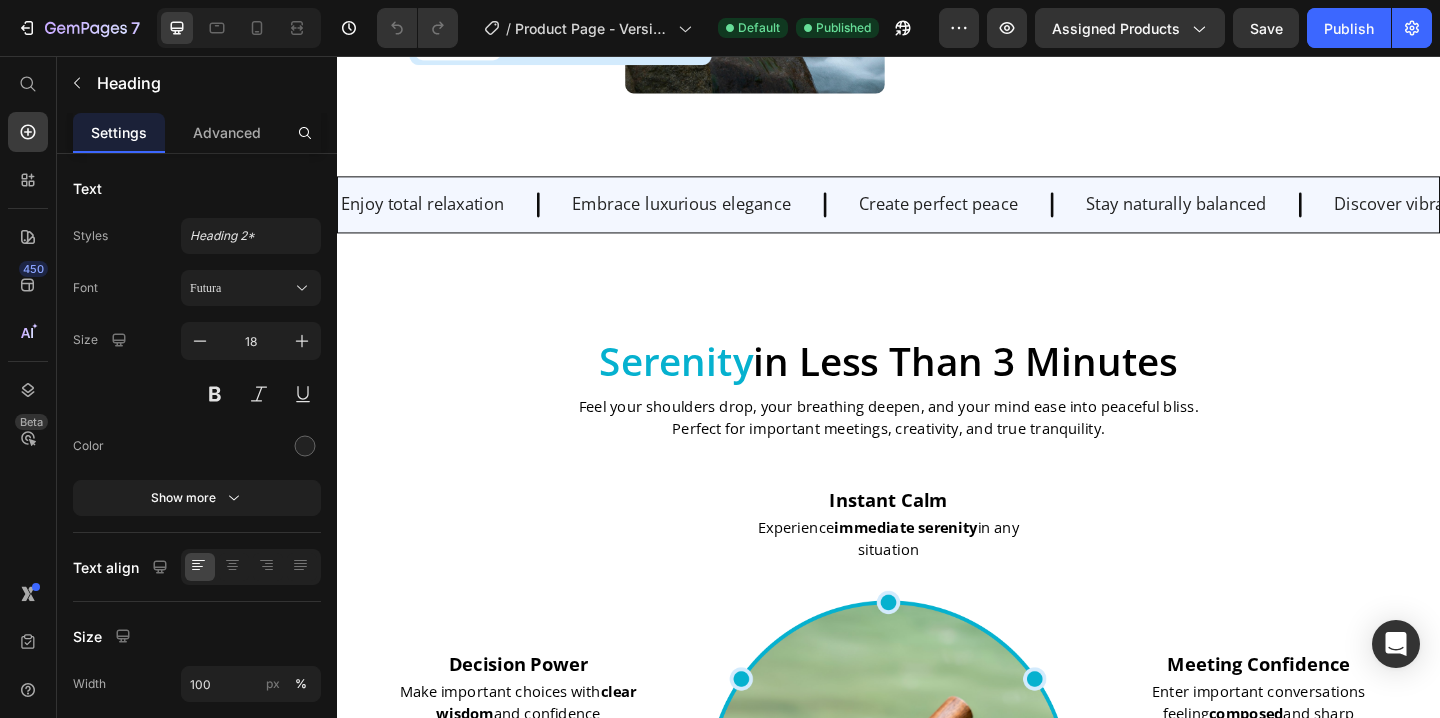 click on "Create perfect peace" at bounding box center (991, 217) 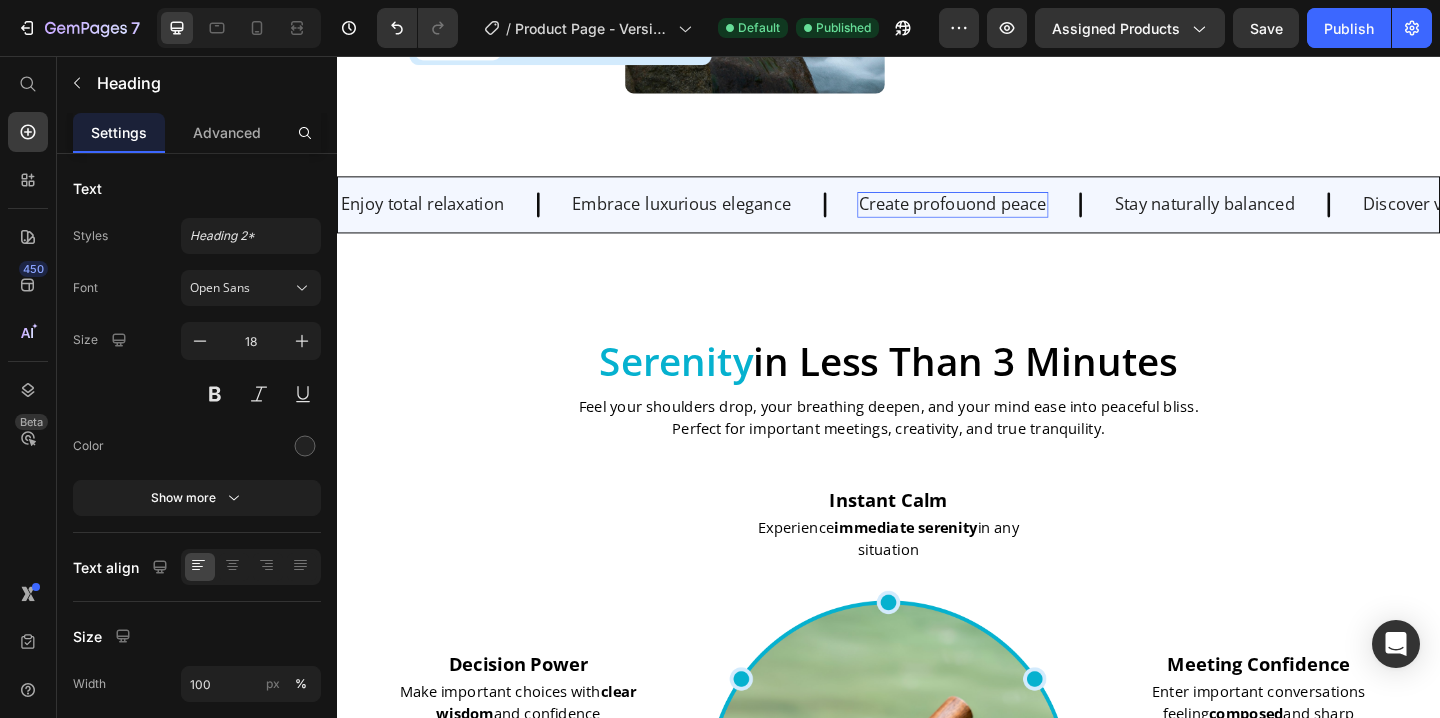 click on "Create profouond peace" at bounding box center (1007, 217) 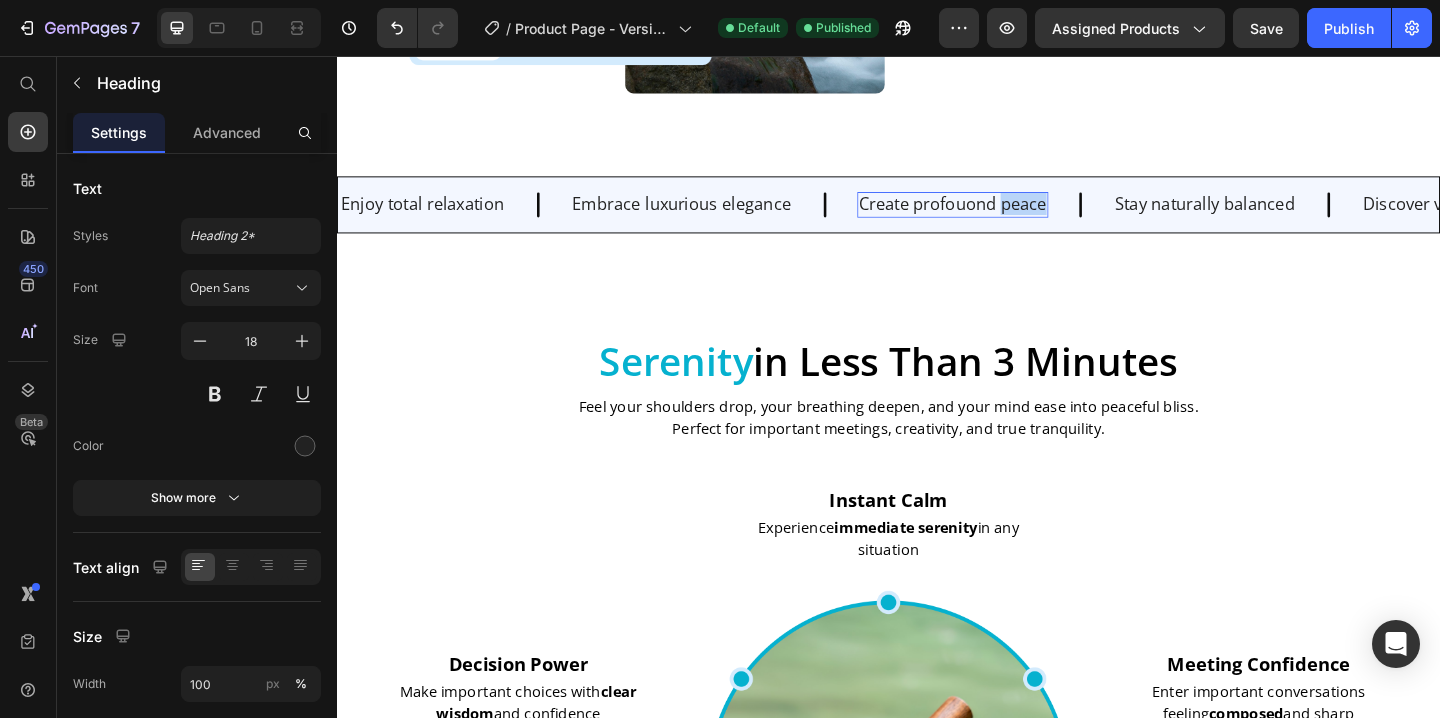 click on "Create profouond peace" at bounding box center [1007, 217] 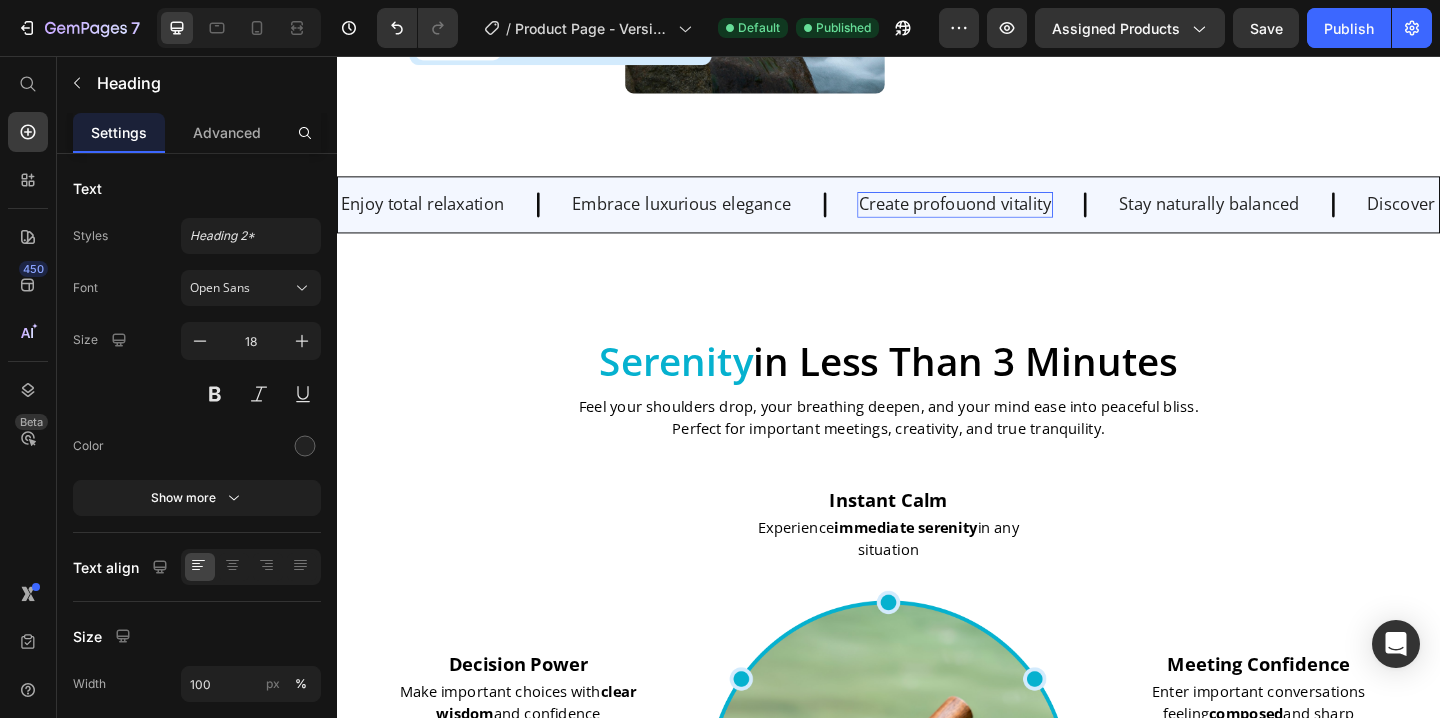 click on "Create profouond vitality" at bounding box center [1009, 217] 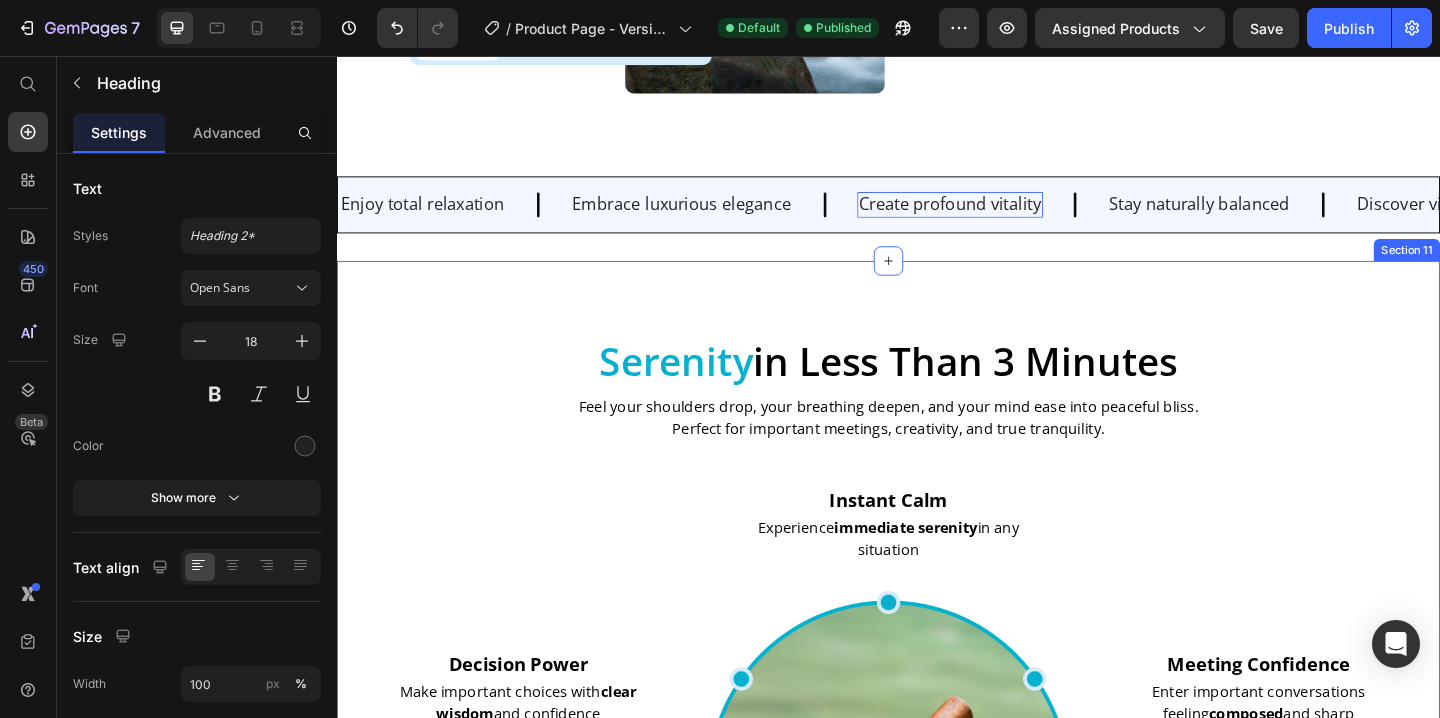 click on "Serenity  in Less Than 3 Minutes Heading Feel your shoulders drop, your breathing deepen, and your mind ease into peaceful bliss.  Perfect for important meetings, creativity, and true tranquility. Text Block Row Decision Power Heading Make important choices with  clear wisdom  and confidence Text Block Row Morning Clarity Heading Start each day  clear , focused, and ready for anything Text Block Row Instant Calm Heading Experience  immediate serenity  in any situation Text Block Row Image Perfect Sleep Prep Heading Finish your day with  gentle solace  and restful sleep Text Block Row Meeting Confidence Heading Enter important conversations feeling  composed  and sharp Text Block Row Enhanced Creativity Heading Spark  innovative ideas  and flowing inspiration harmoniously Text Block Row Row Section 11" at bounding box center (937, 738) 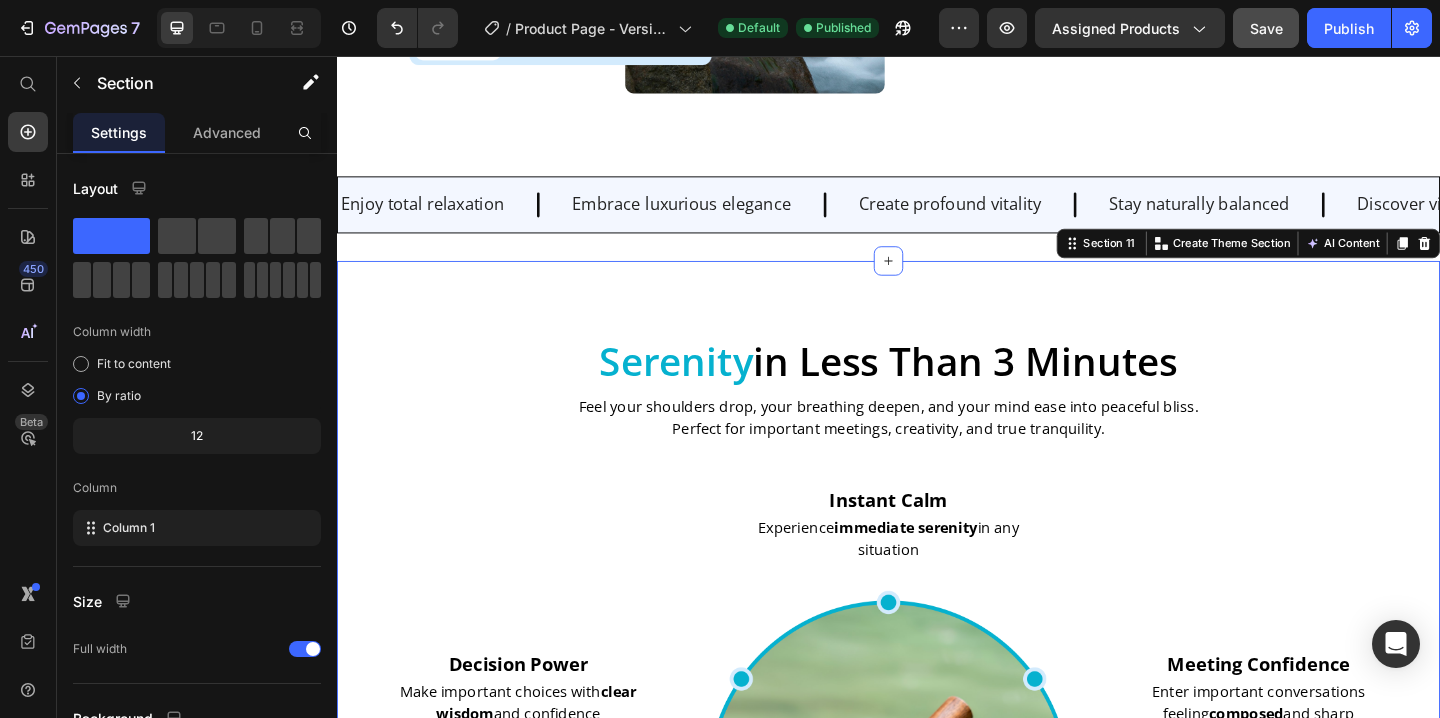 click on "Save" 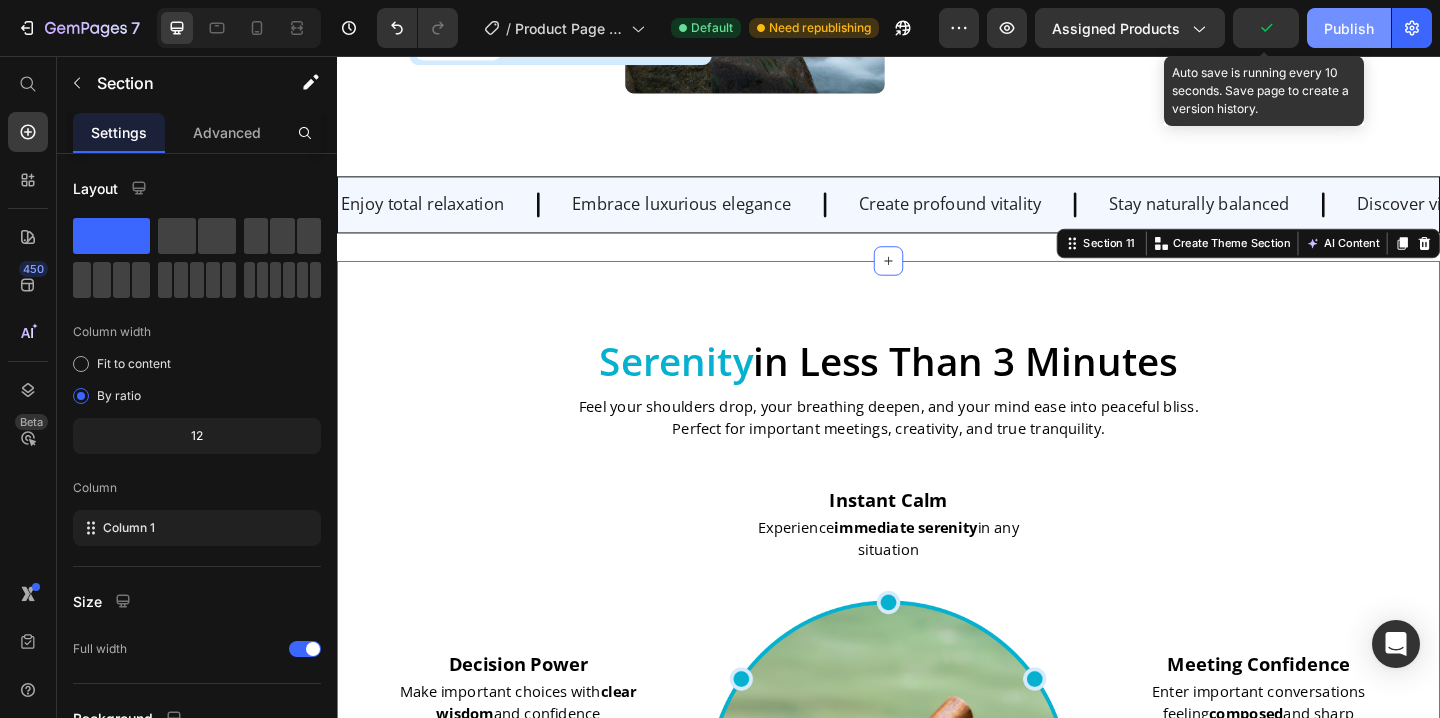 click on "Publish" at bounding box center [1349, 28] 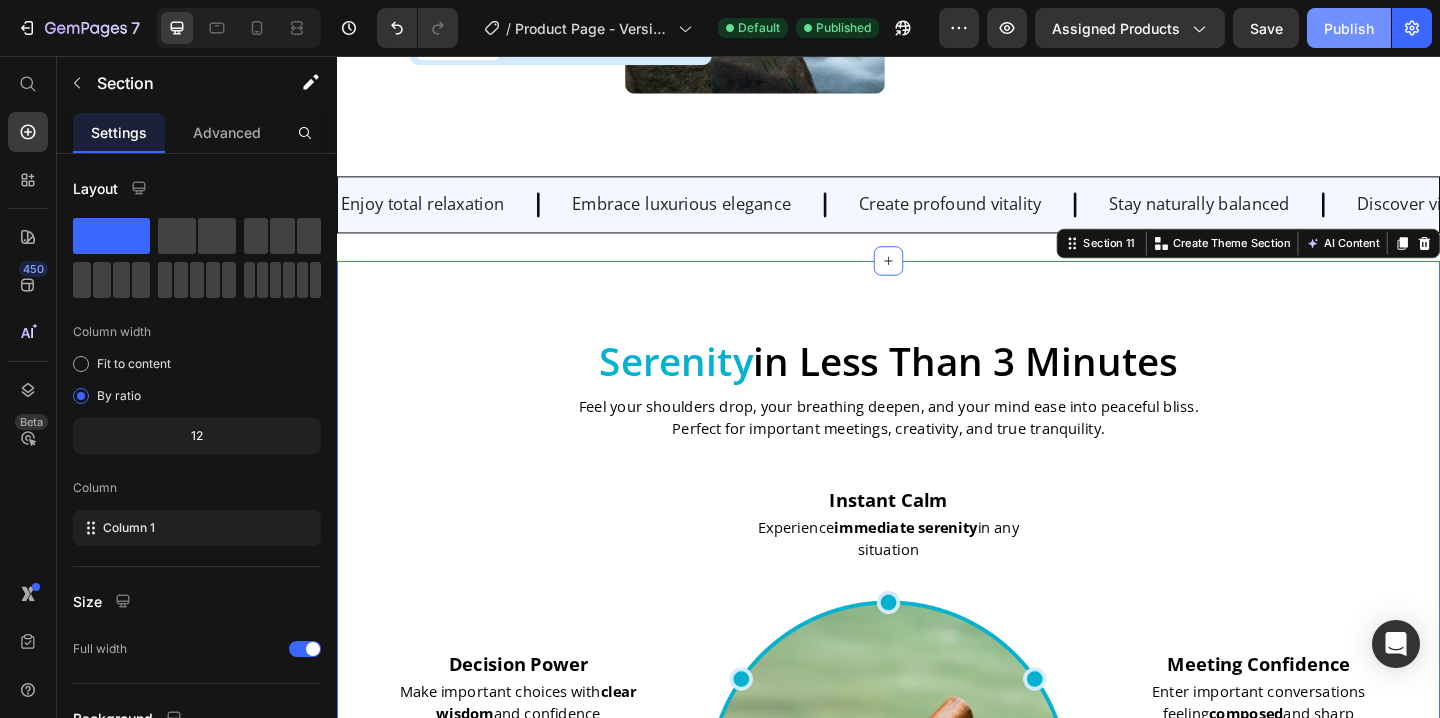 click on "Publish" 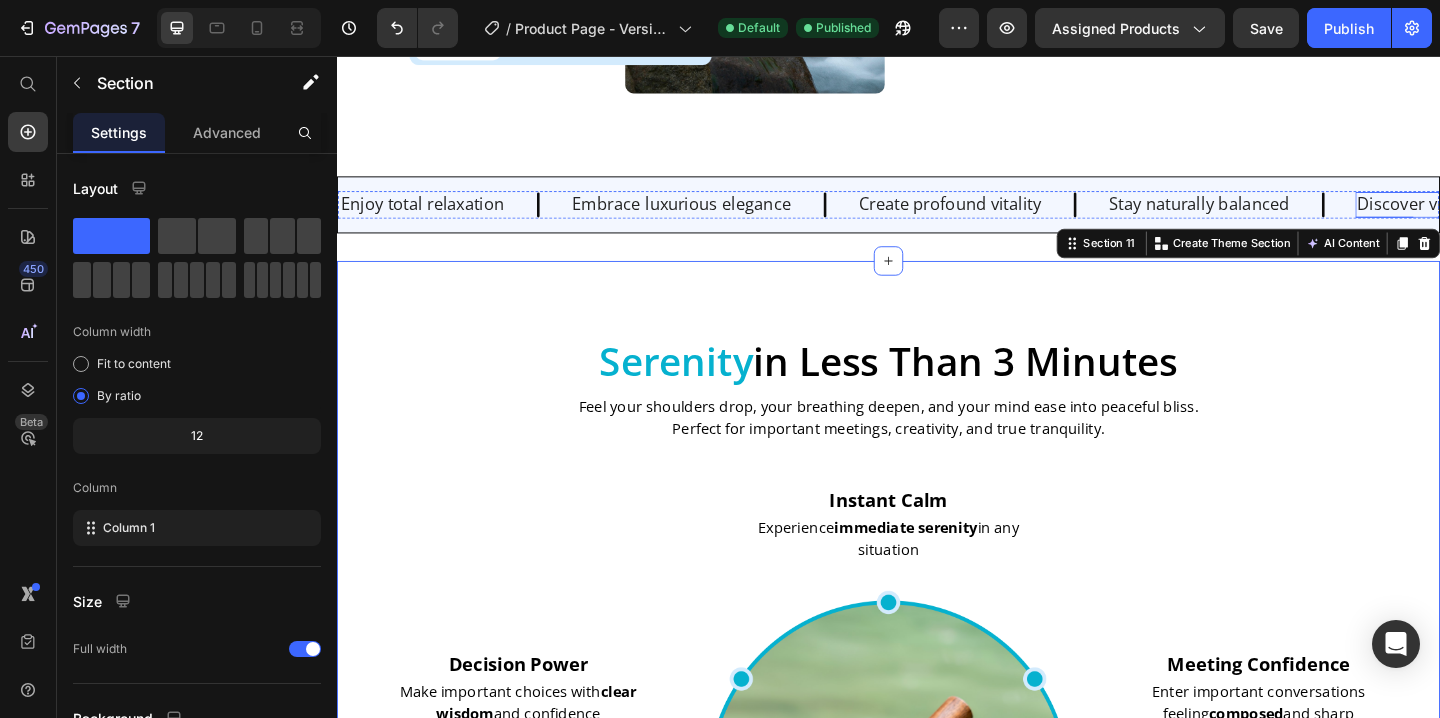 click on "Discover vibrant wellness" at bounding box center (1554, 217) 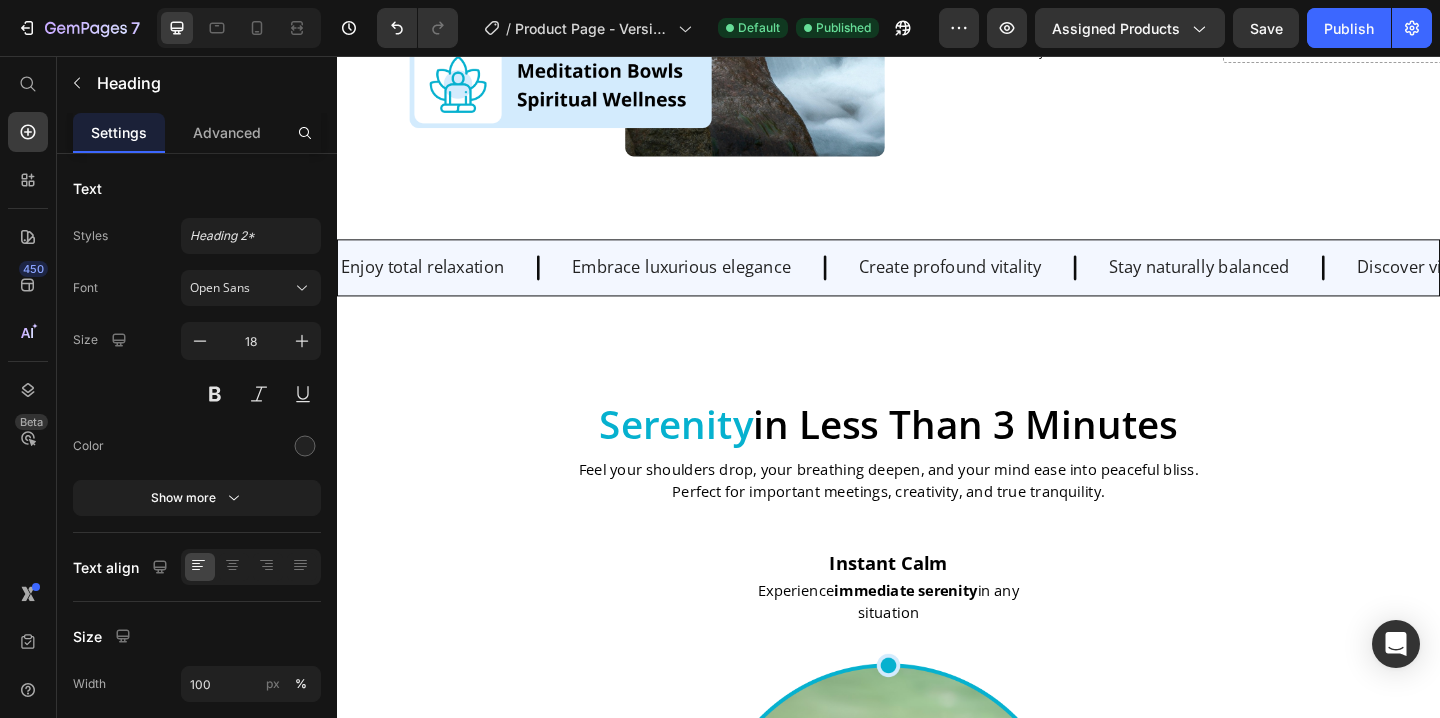 scroll, scrollTop: 5772, scrollLeft: 0, axis: vertical 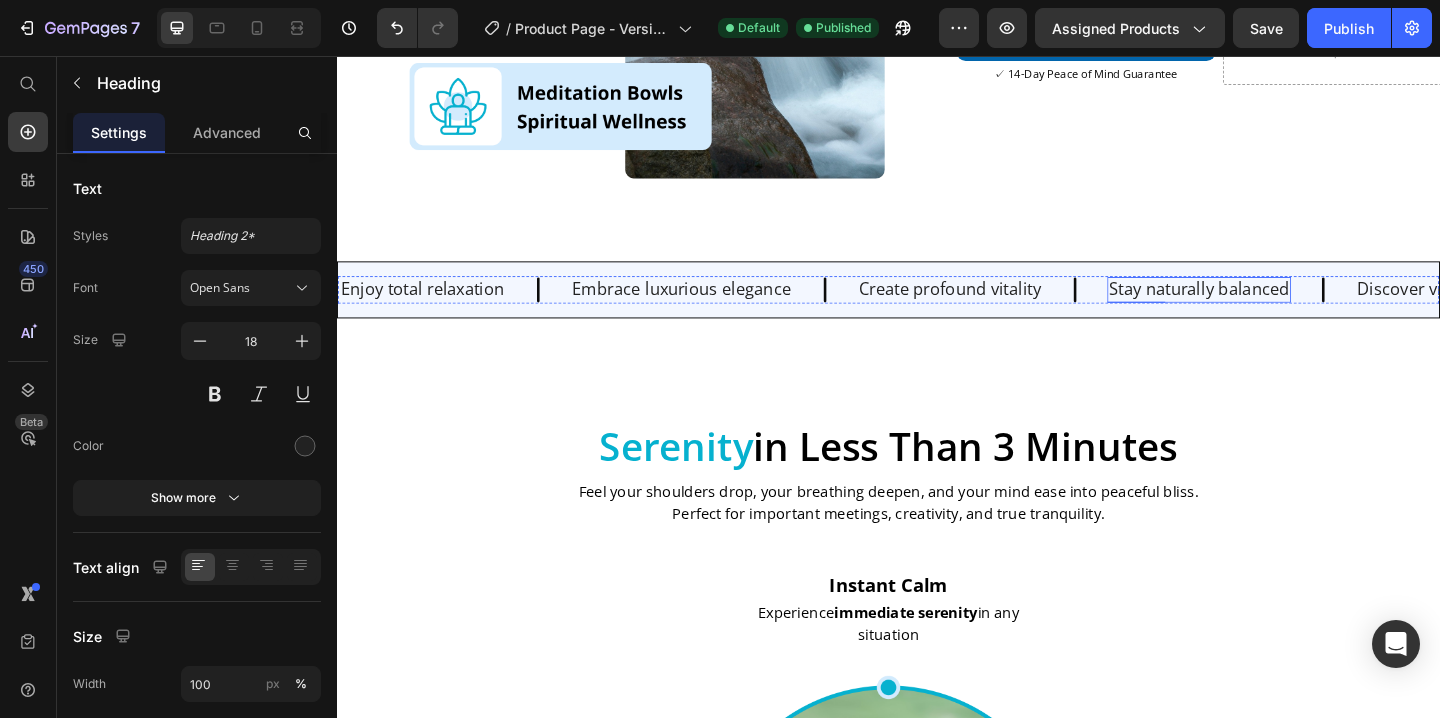 click on "Stay naturally balanced" at bounding box center [1275, 309] 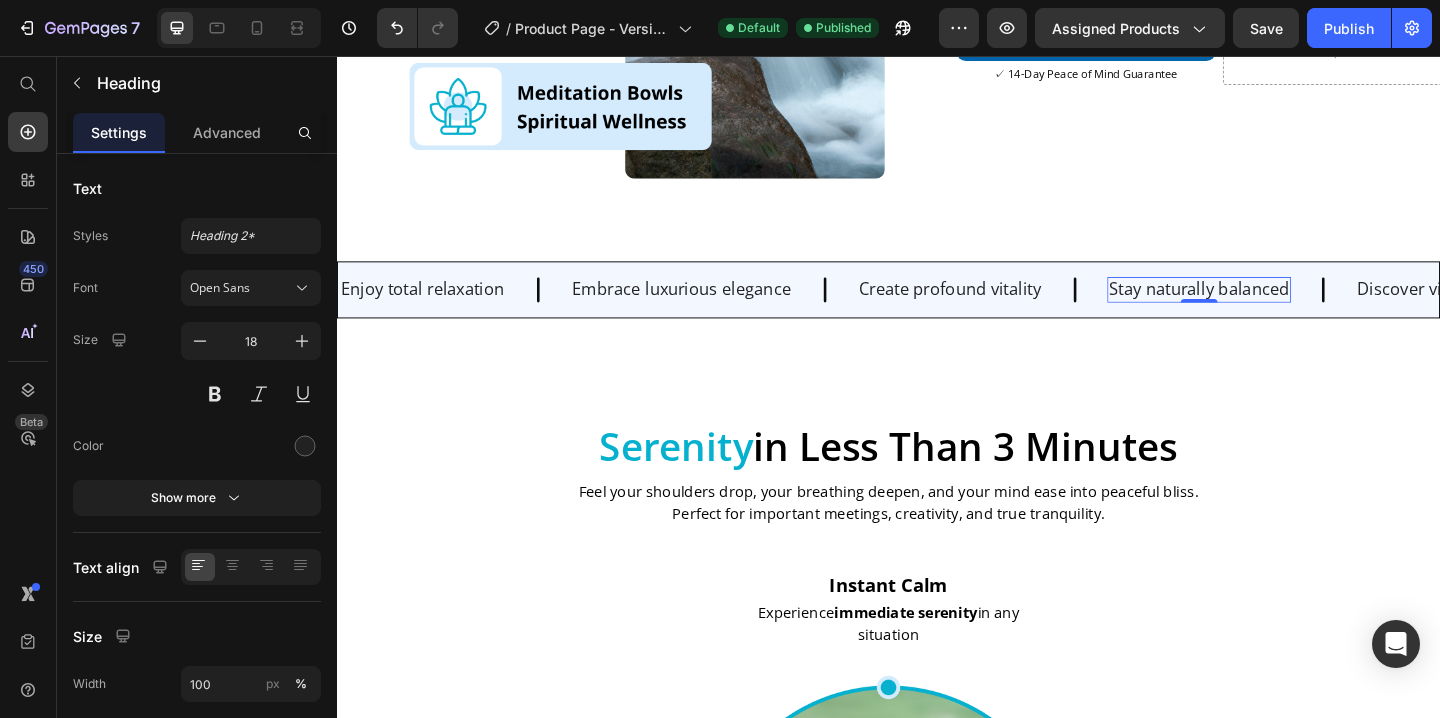 click on "Stay naturally balanced" at bounding box center (1275, 309) 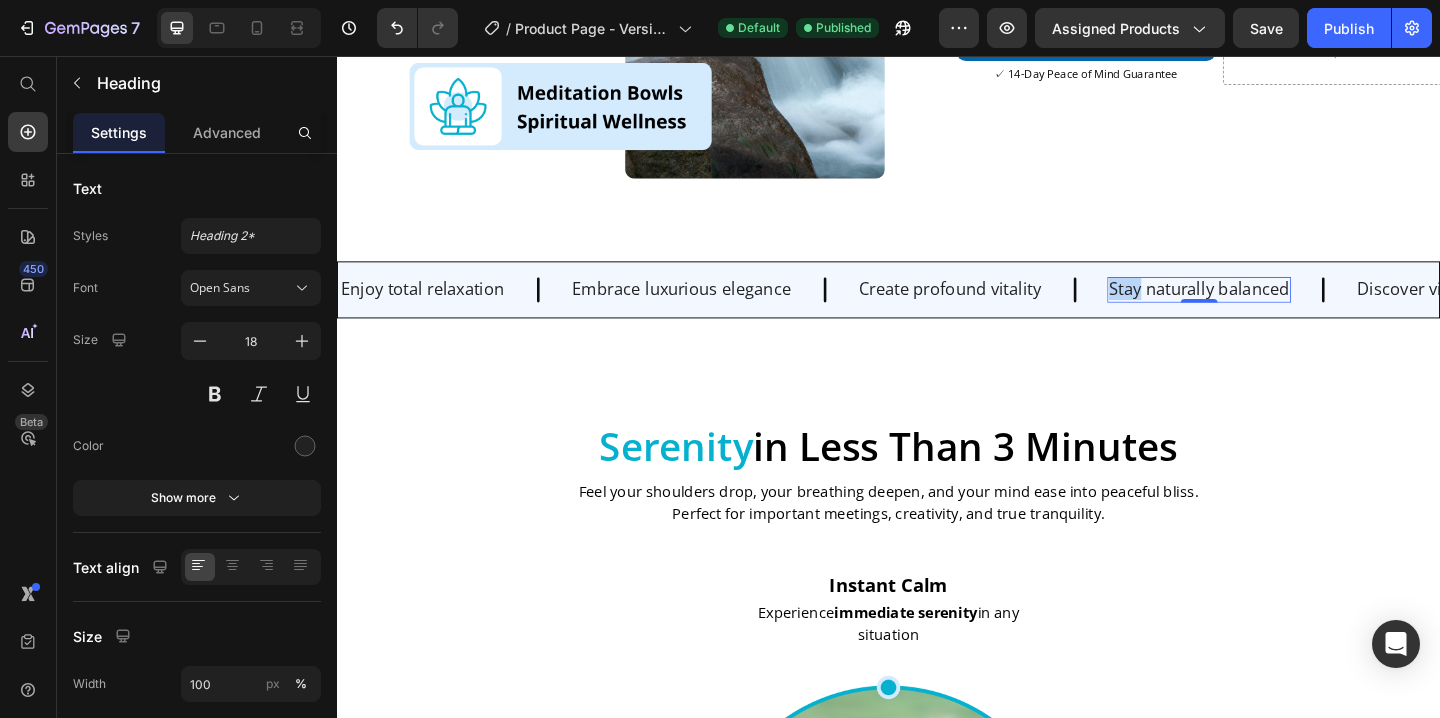 click on "Stay naturally balanced" at bounding box center [1275, 309] 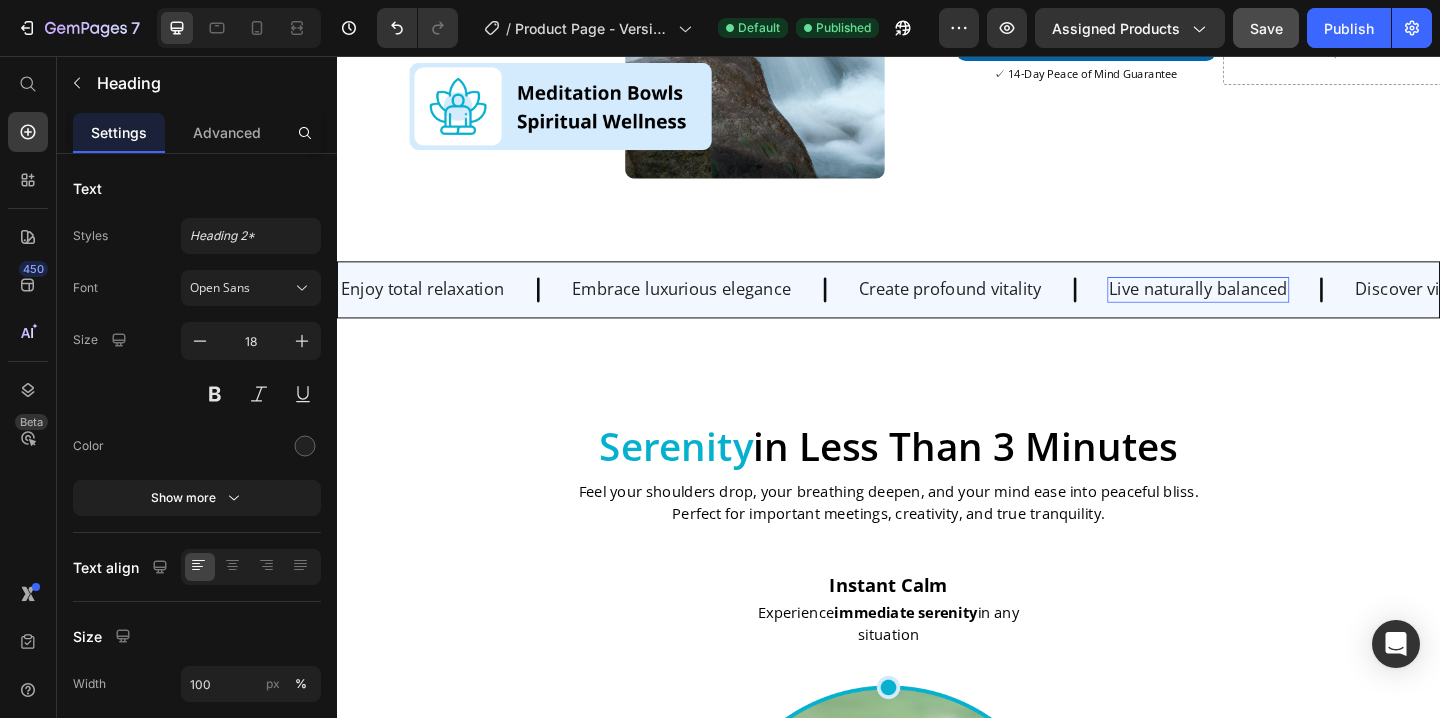 click on "Save" 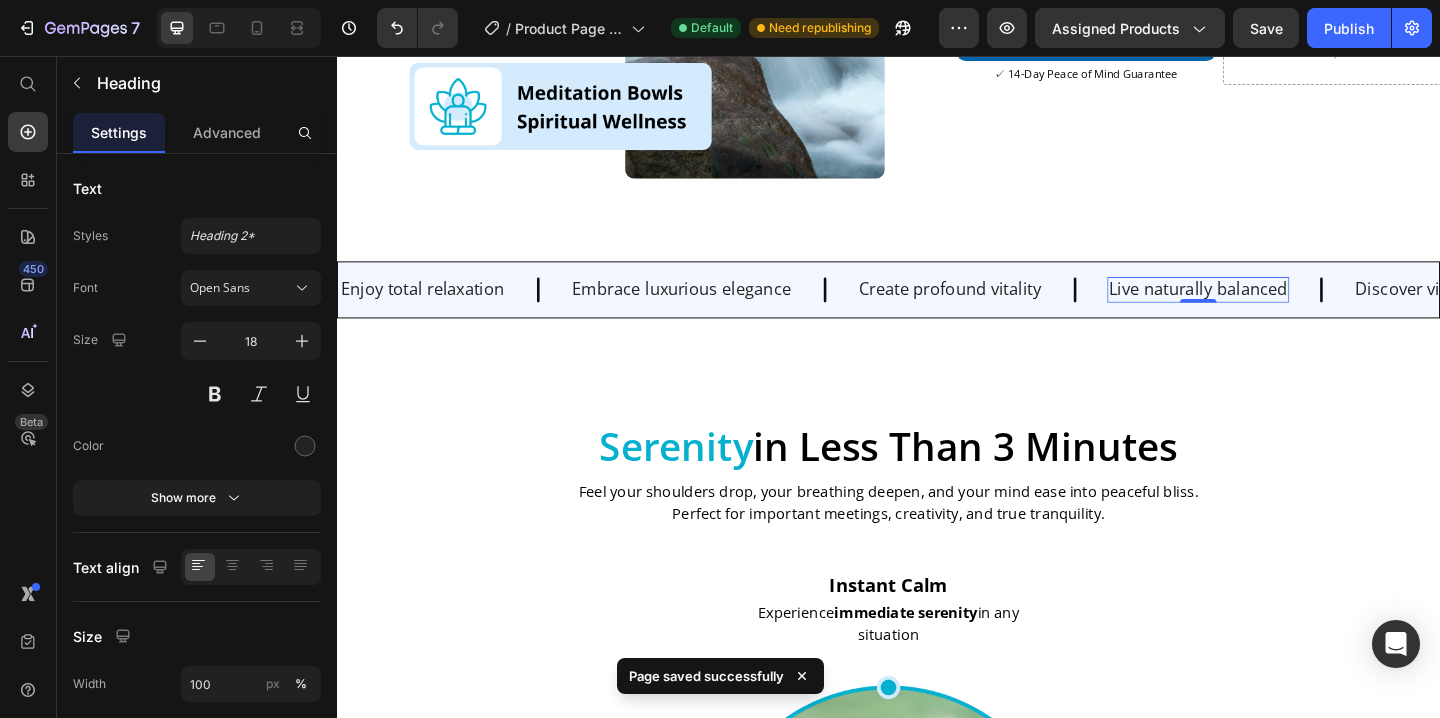 click on "7 / Product Page - Version 1.0 Default Need republishing Preview Assigned Products Save Publish" 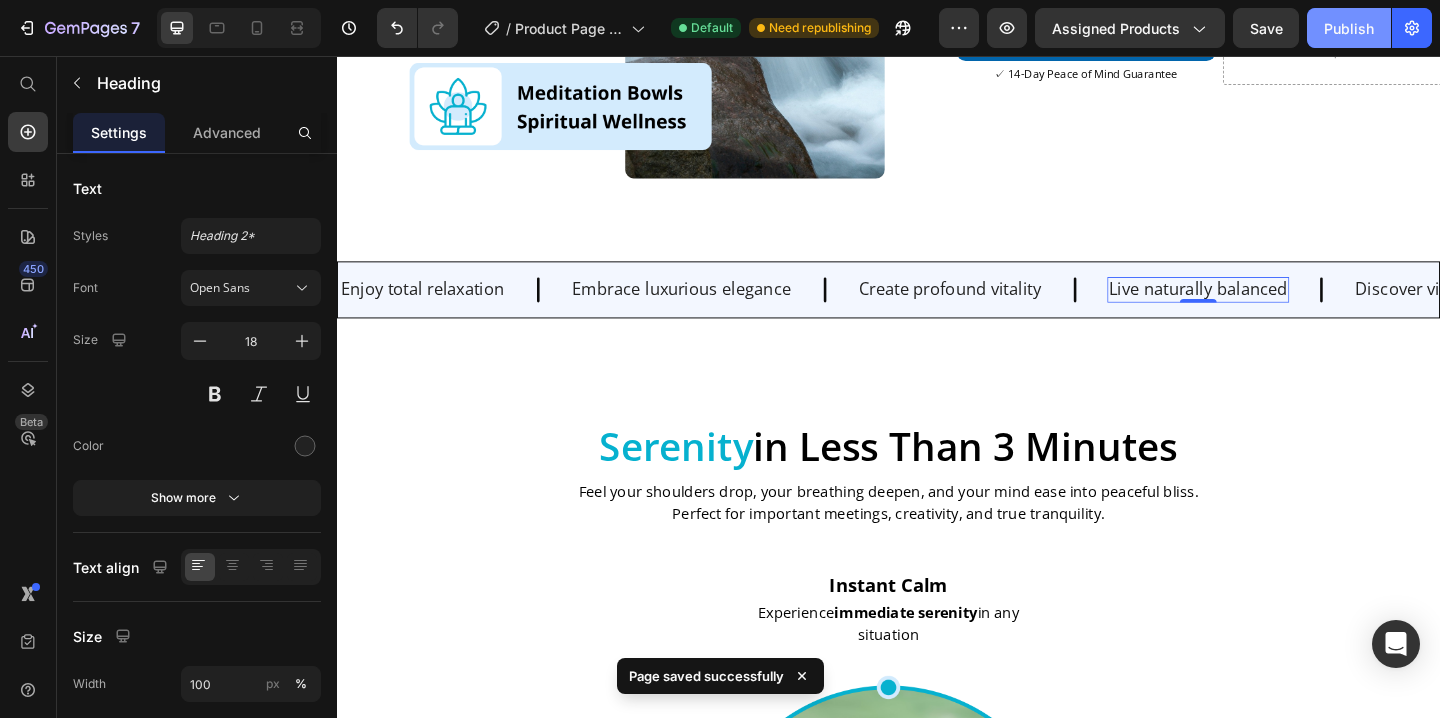 drag, startPoint x: 1364, startPoint y: 27, endPoint x: 1096, endPoint y: 48, distance: 268.8215 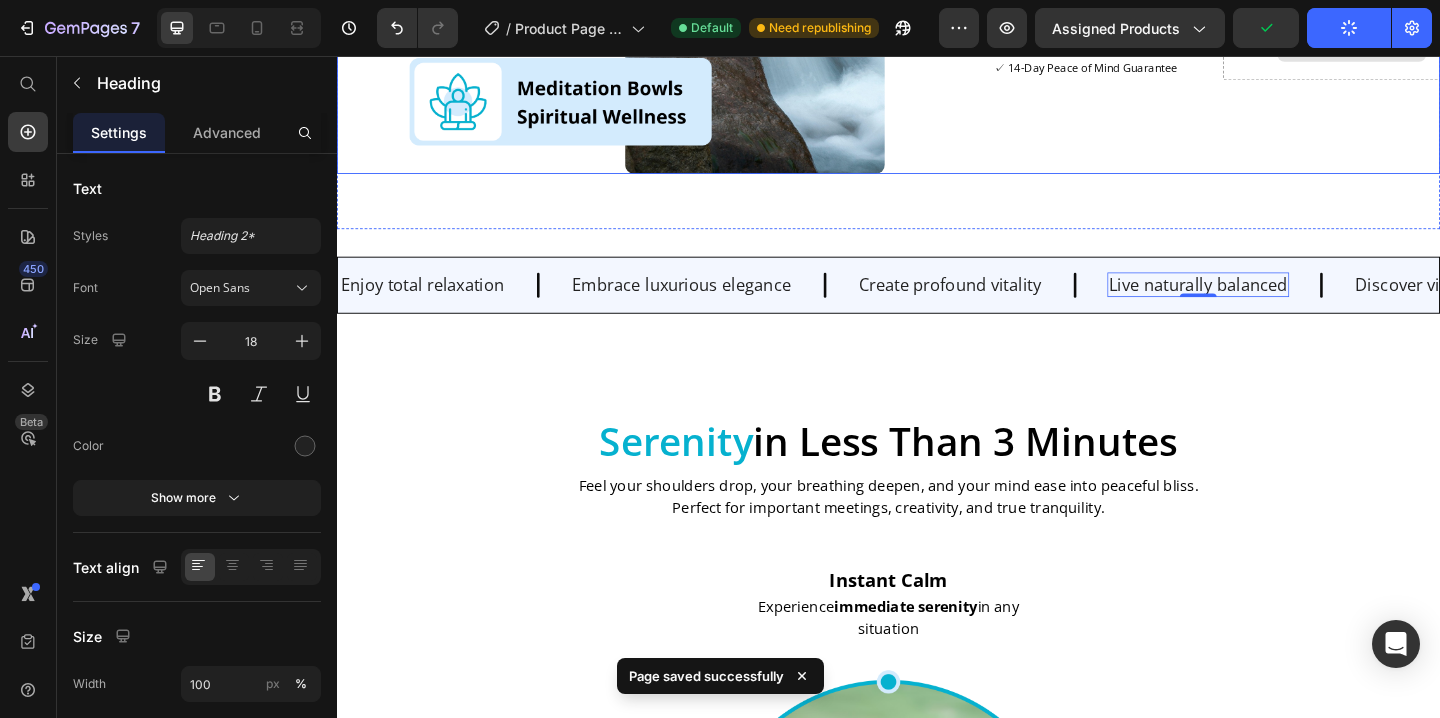 scroll, scrollTop: 5599, scrollLeft: 0, axis: vertical 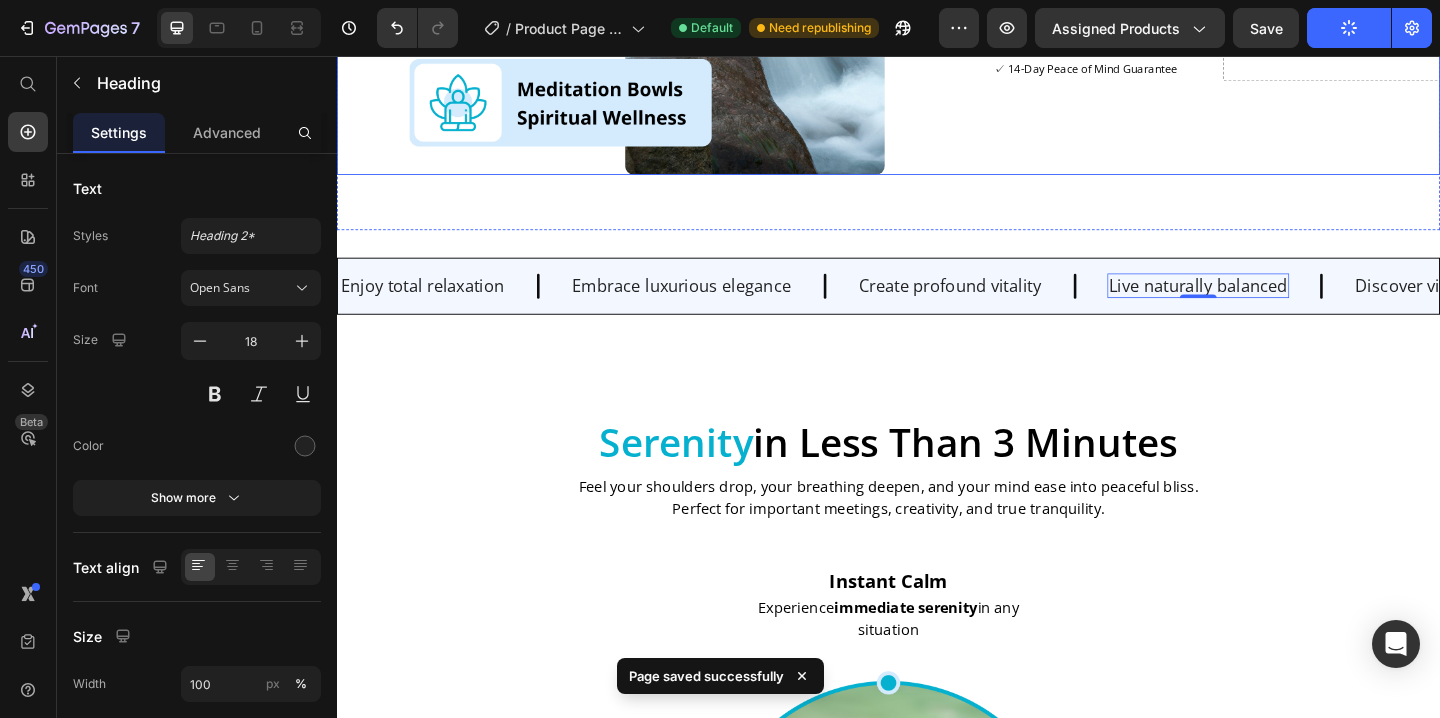 click on "Drop element here" at bounding box center (1442, 47) 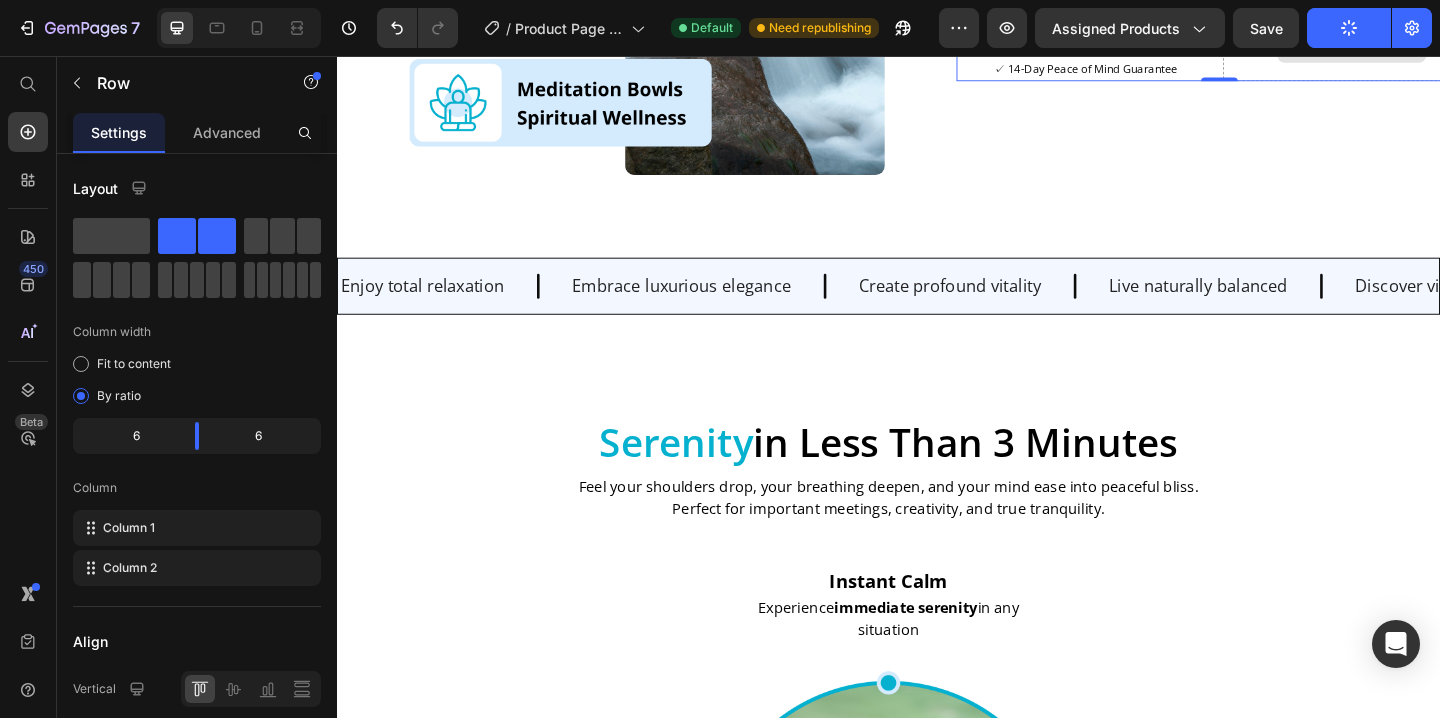 click on "Drop element here" at bounding box center (1441, 47) 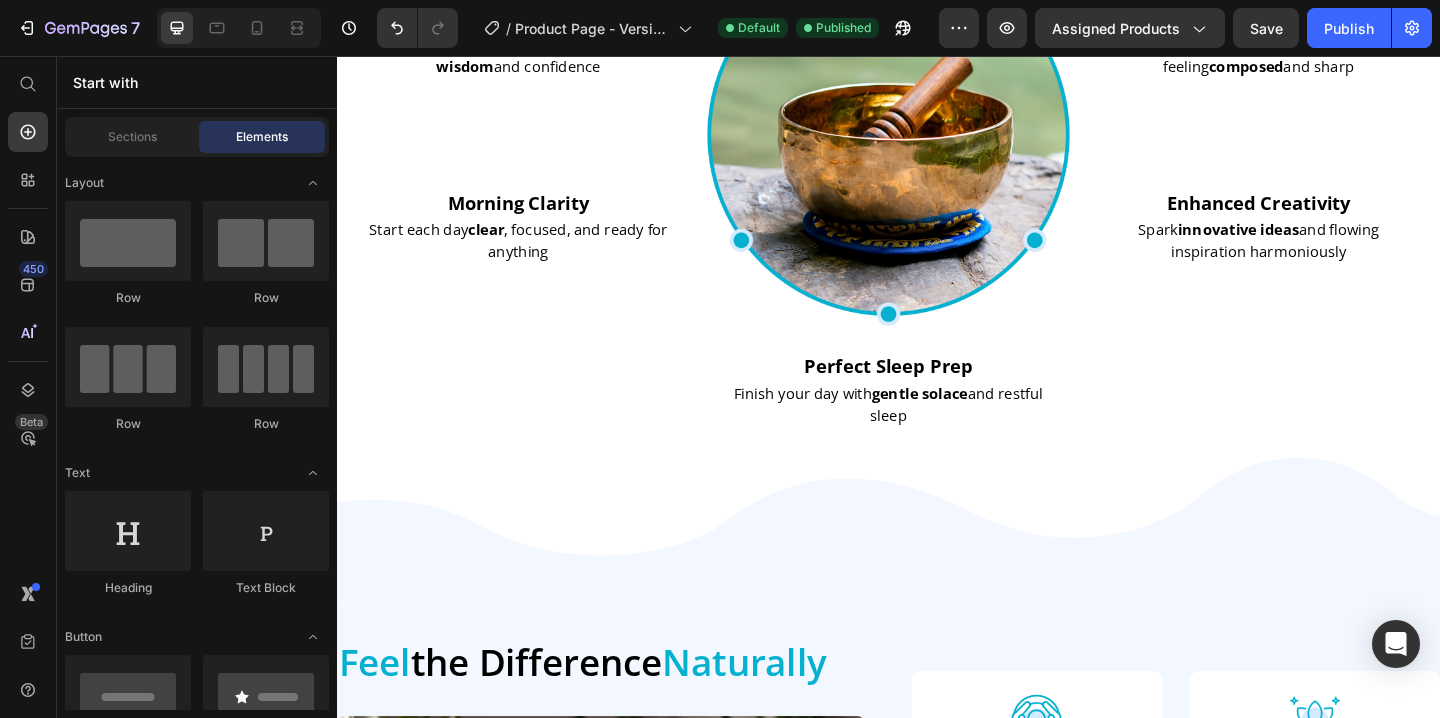 scroll, scrollTop: 6391, scrollLeft: 0, axis: vertical 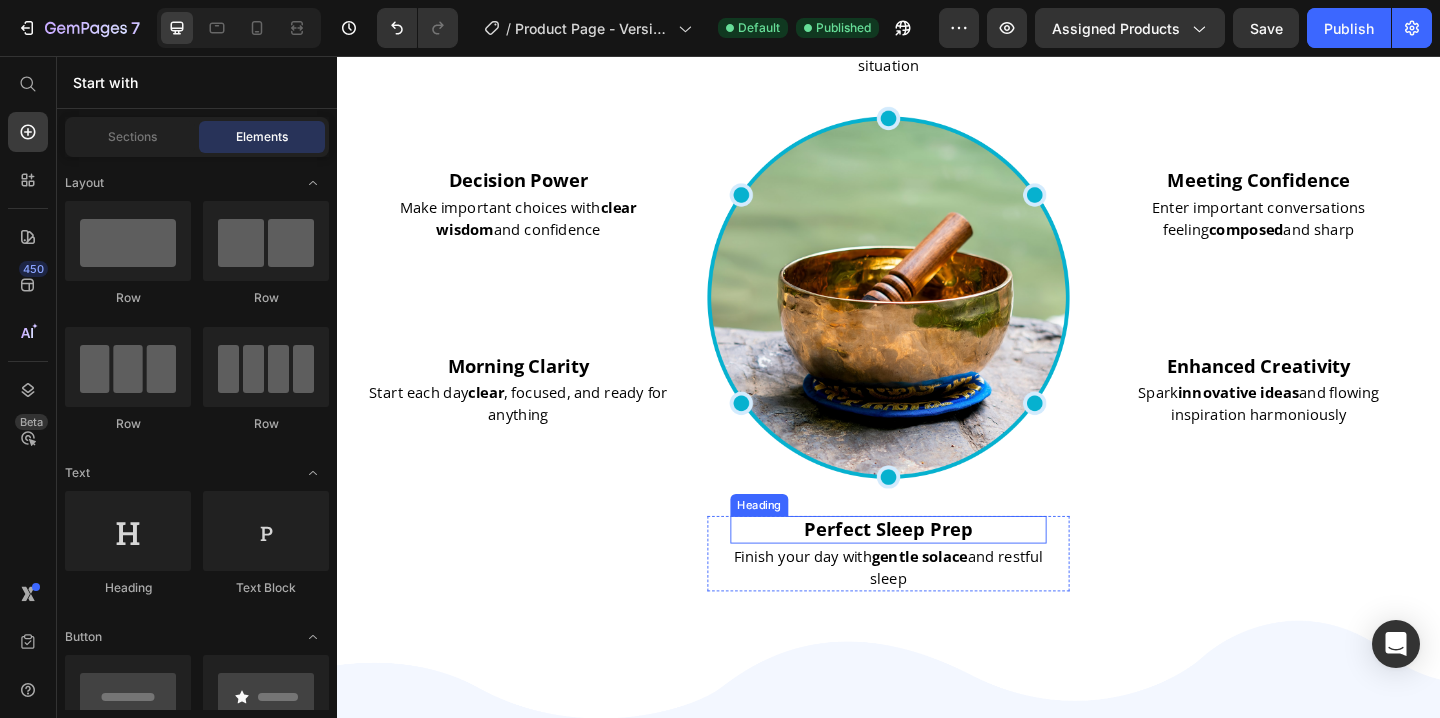 click on "Perfect Sleep Prep" at bounding box center [937, 571] 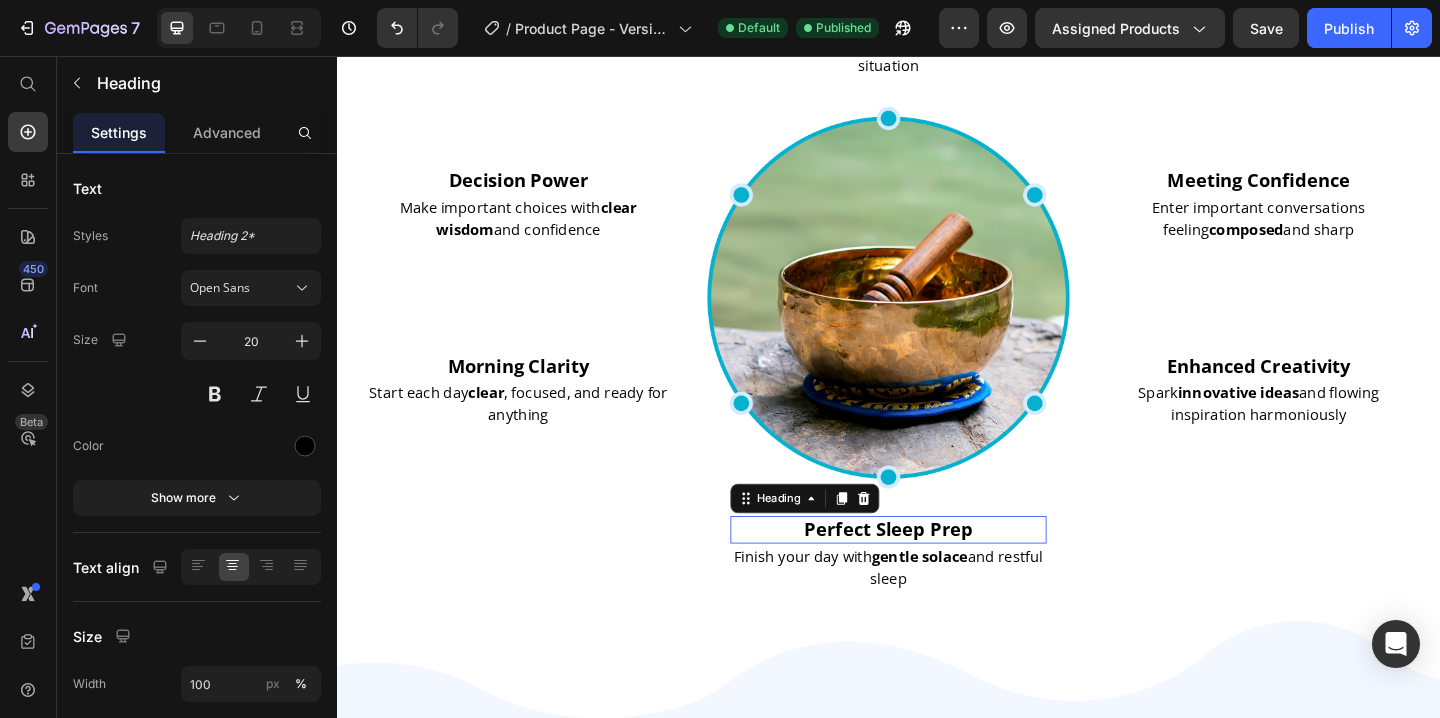 click on "Perfect Sleep Prep" at bounding box center (937, 571) 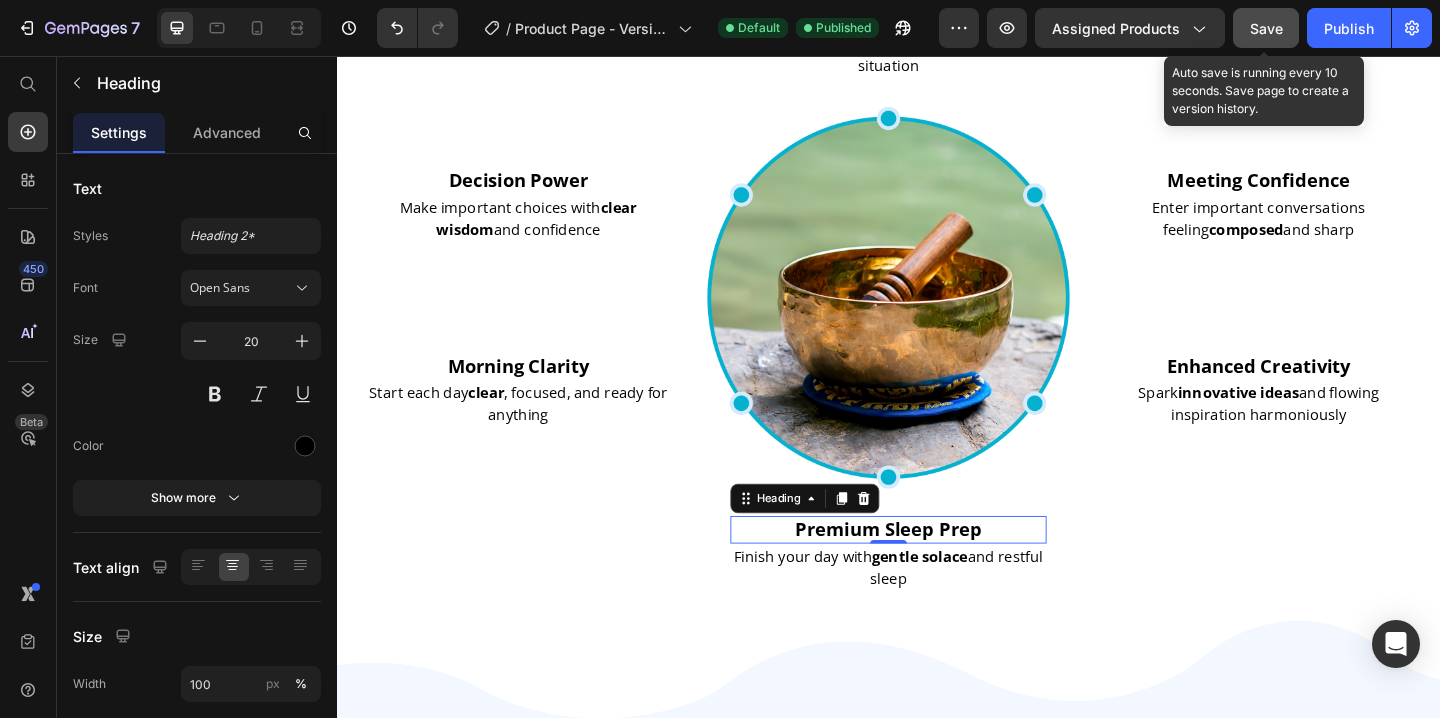 click on "Save" 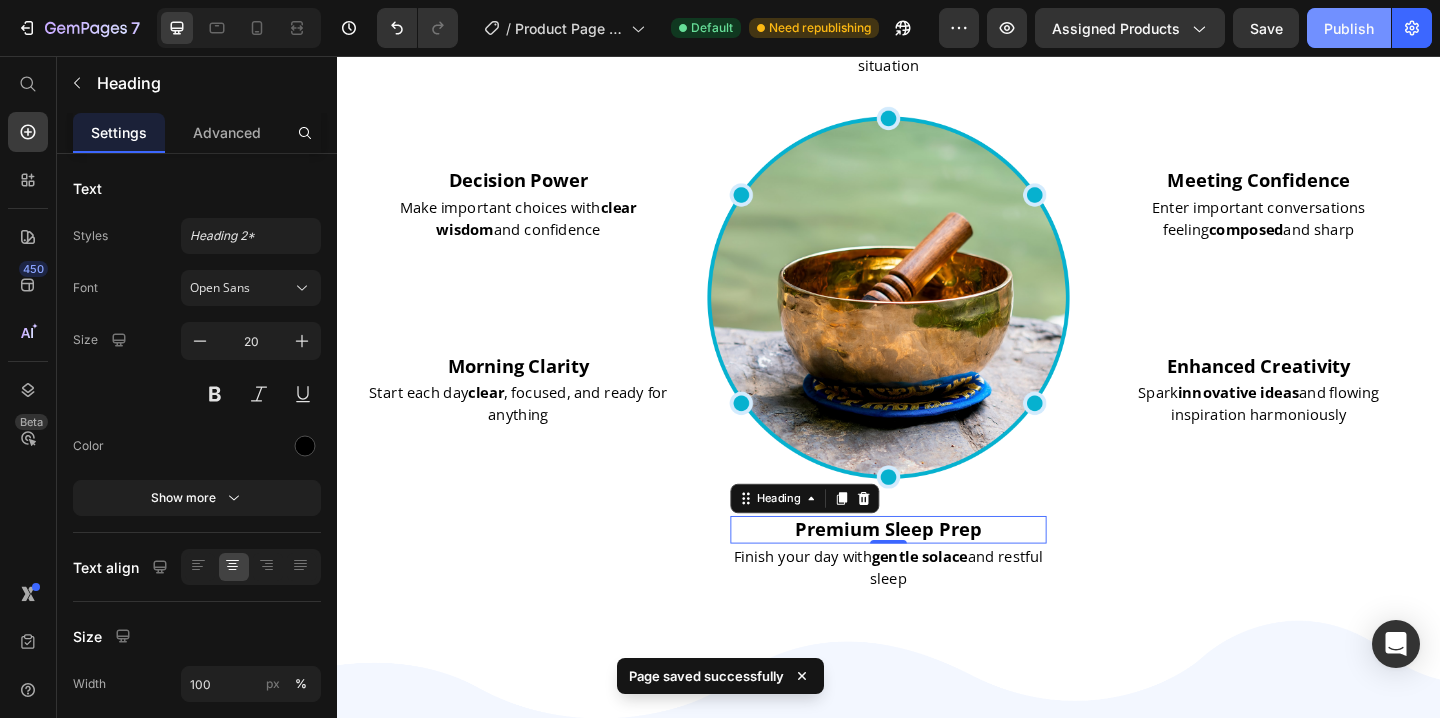 click on "Publish" 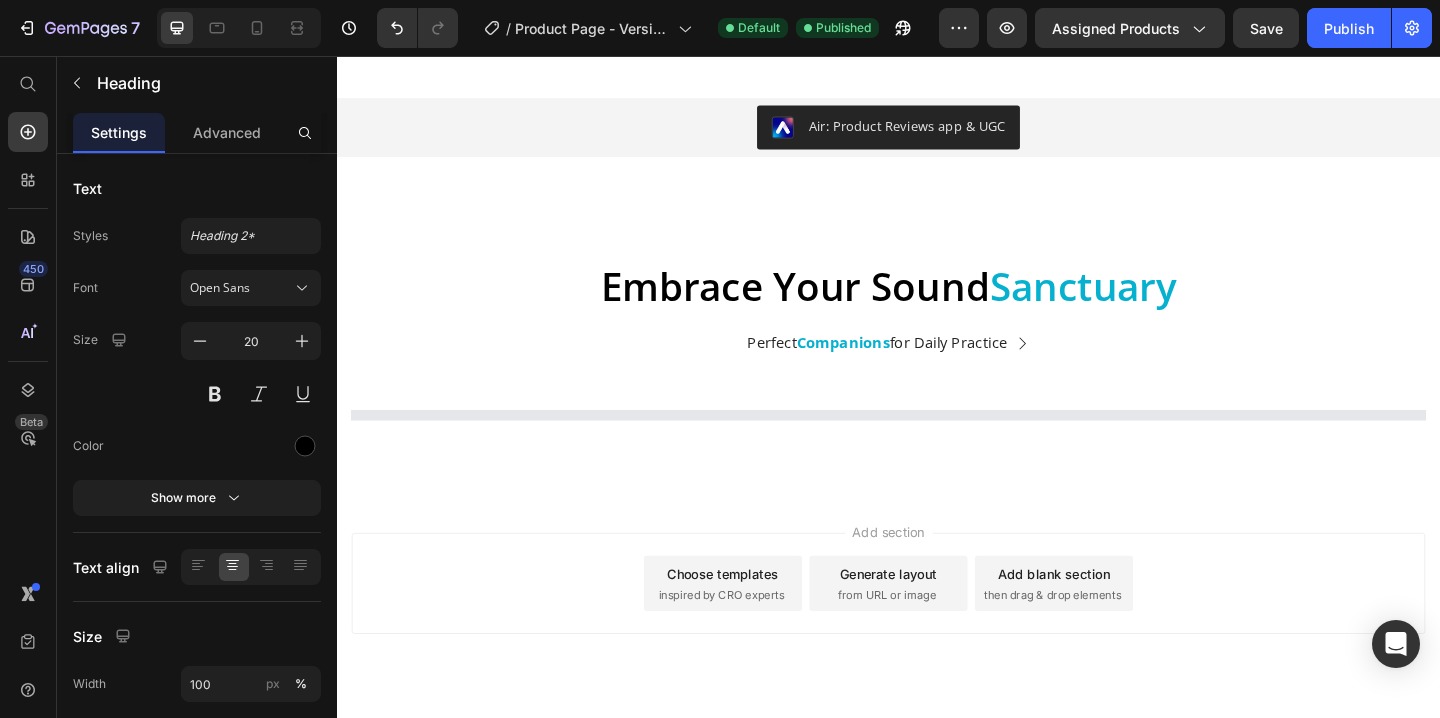 scroll, scrollTop: 8883, scrollLeft: 0, axis: vertical 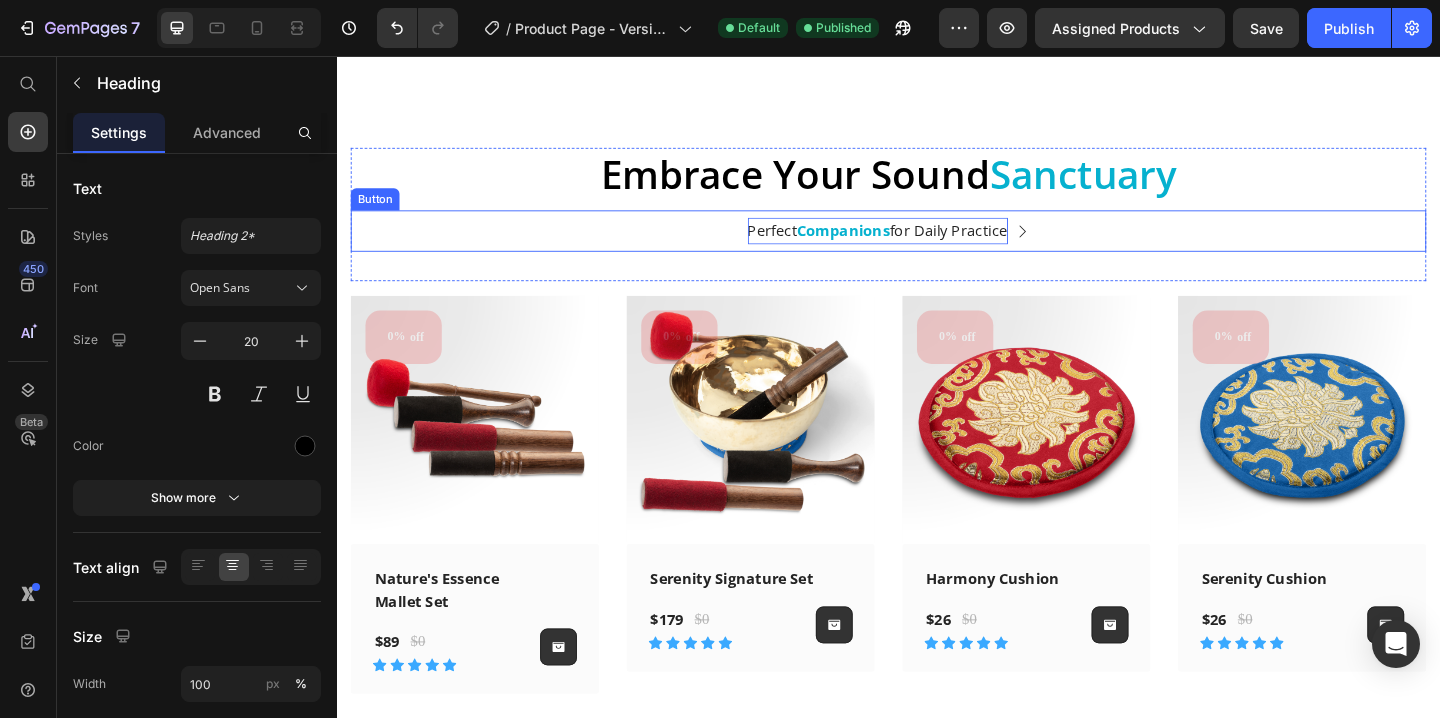 click on "Companions" at bounding box center (888, 246) 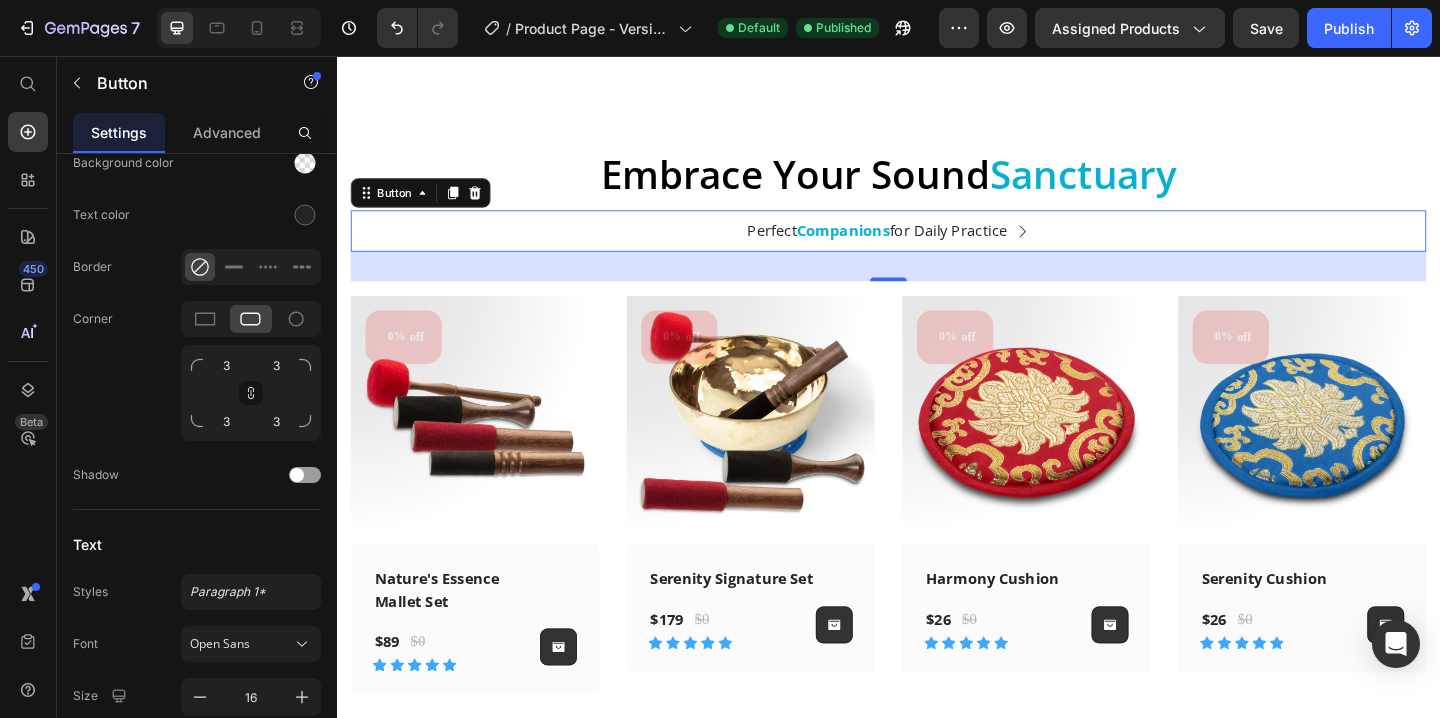 scroll, scrollTop: 1033, scrollLeft: 0, axis: vertical 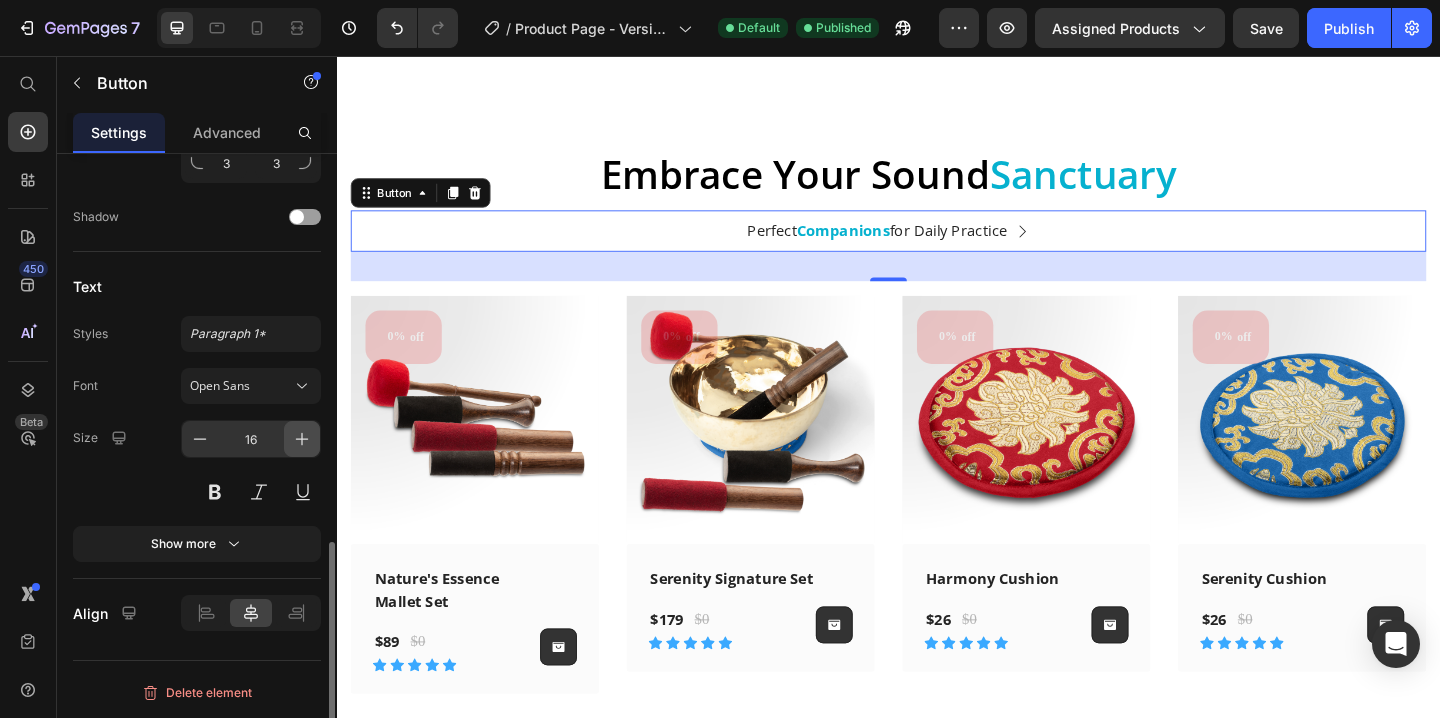click 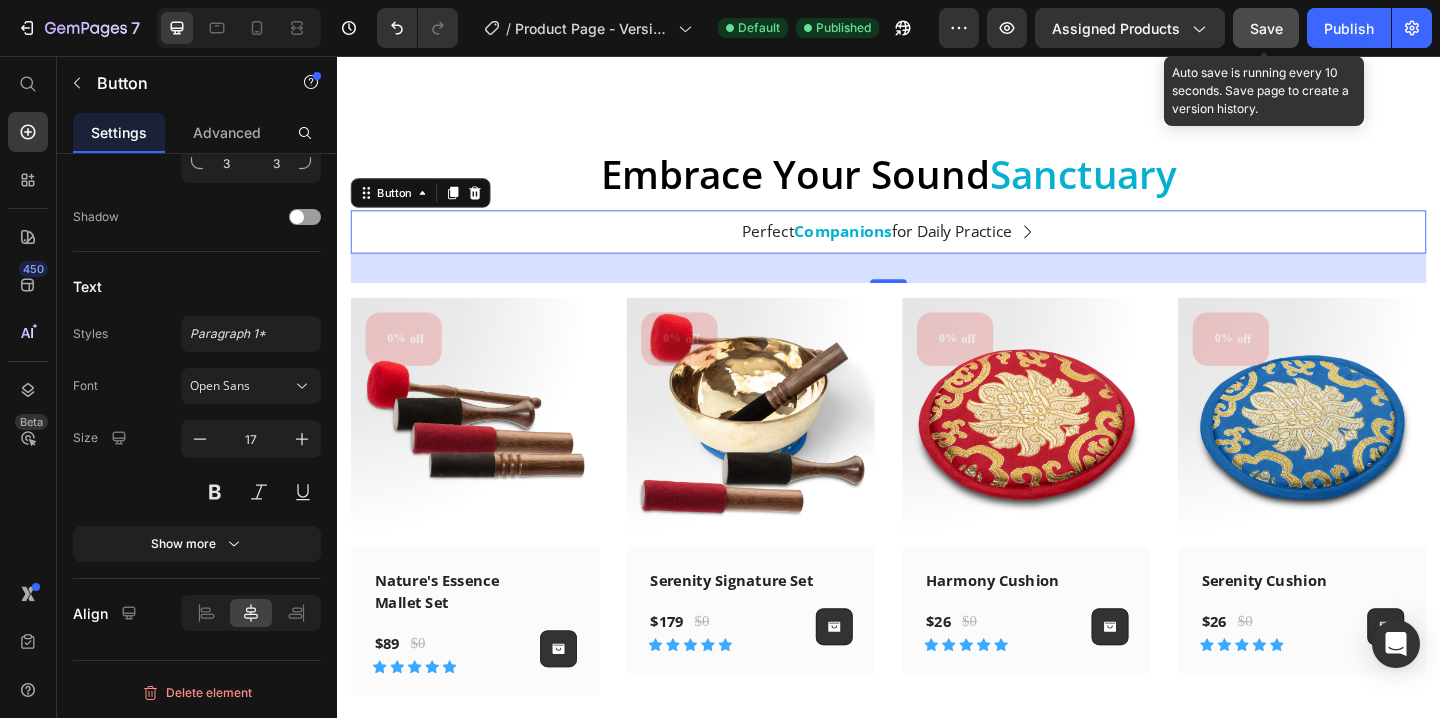 click on "Save" 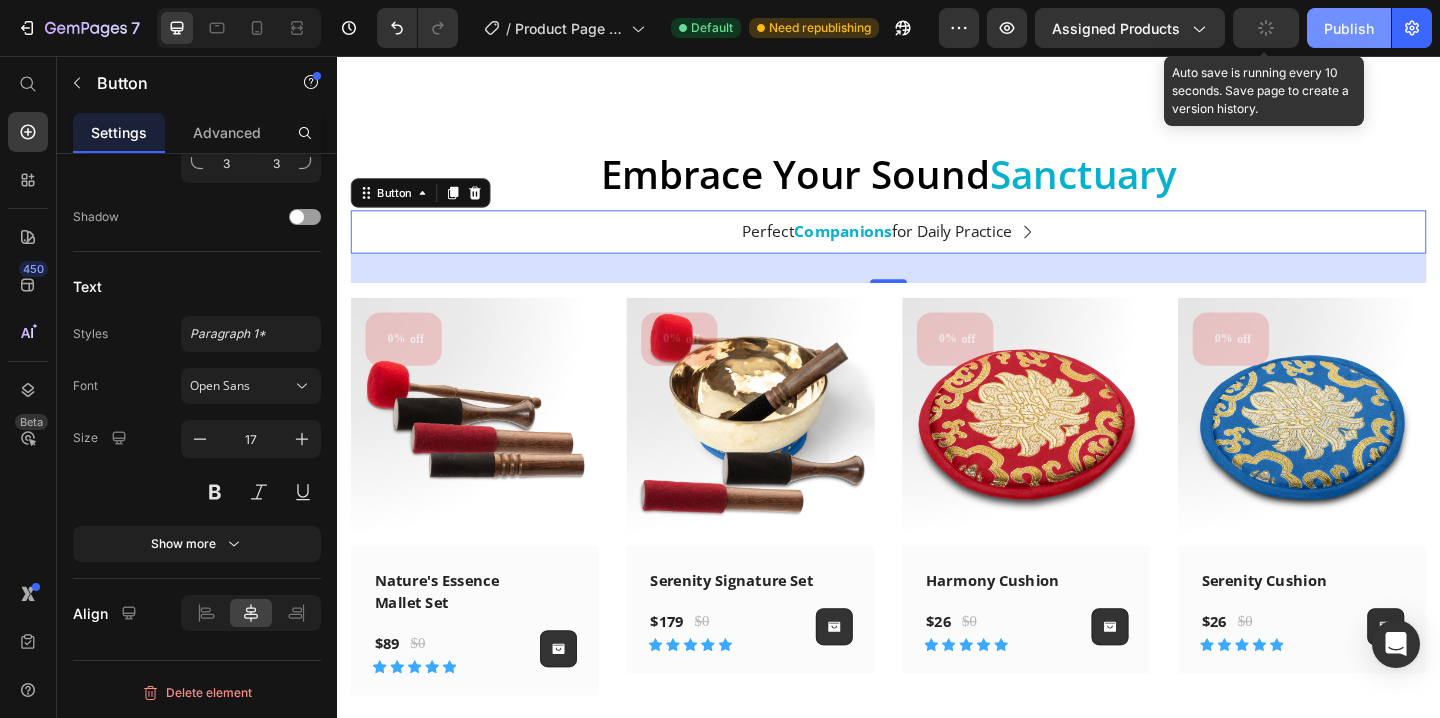 click on "Publish" at bounding box center [1349, 28] 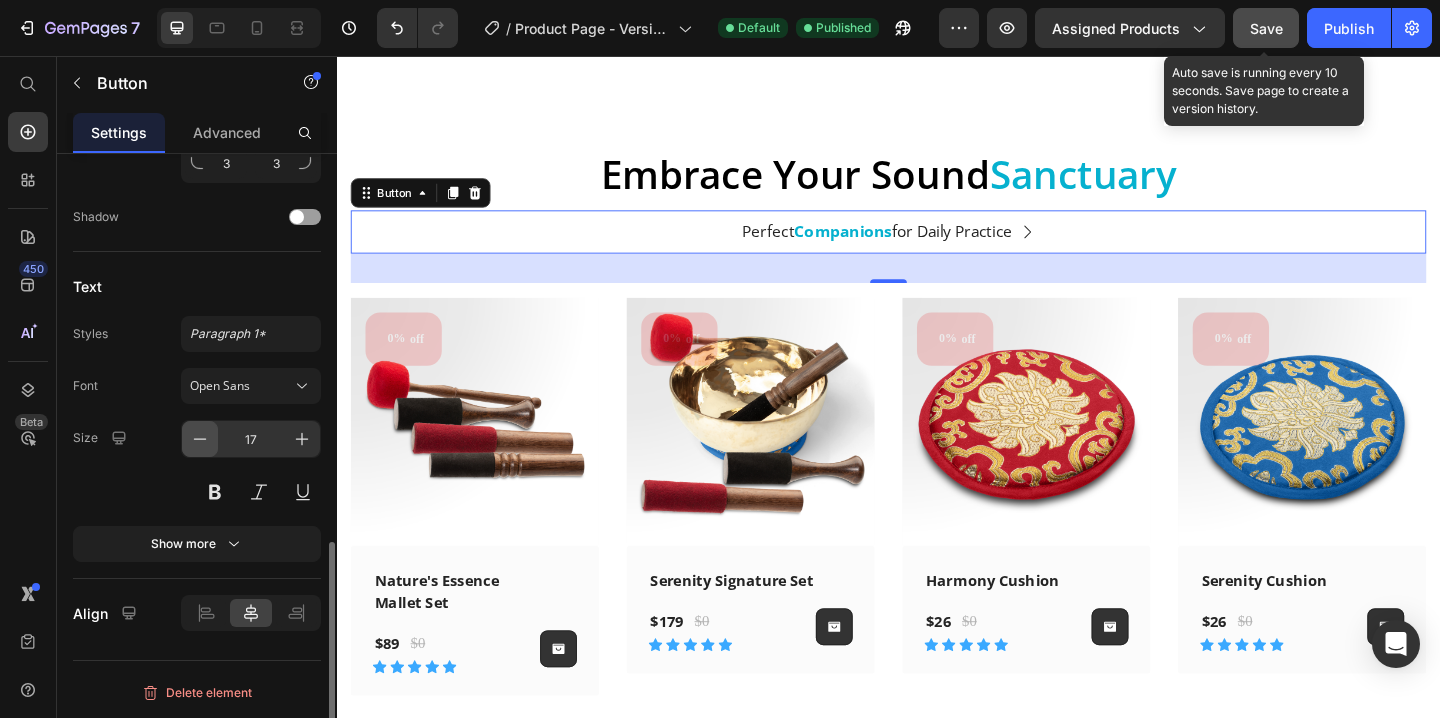 click at bounding box center (200, 439) 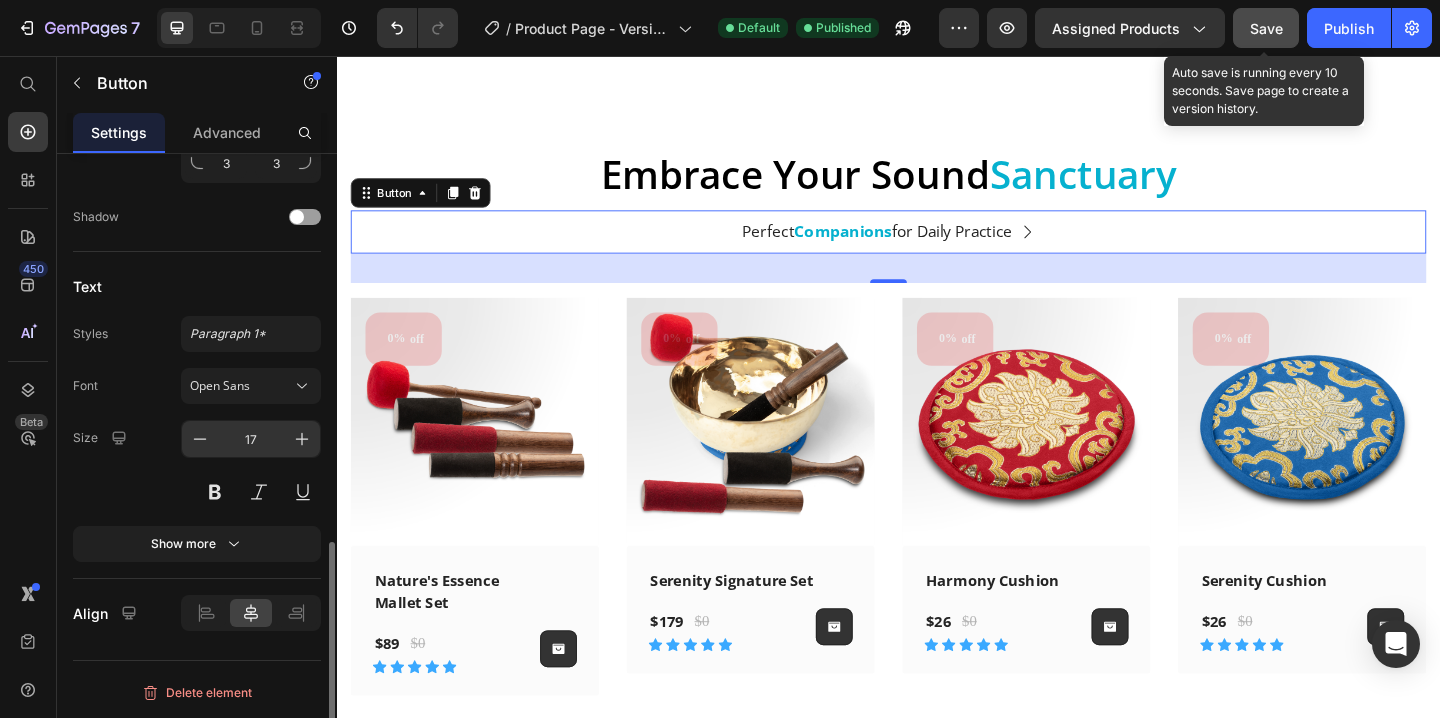 type on "16" 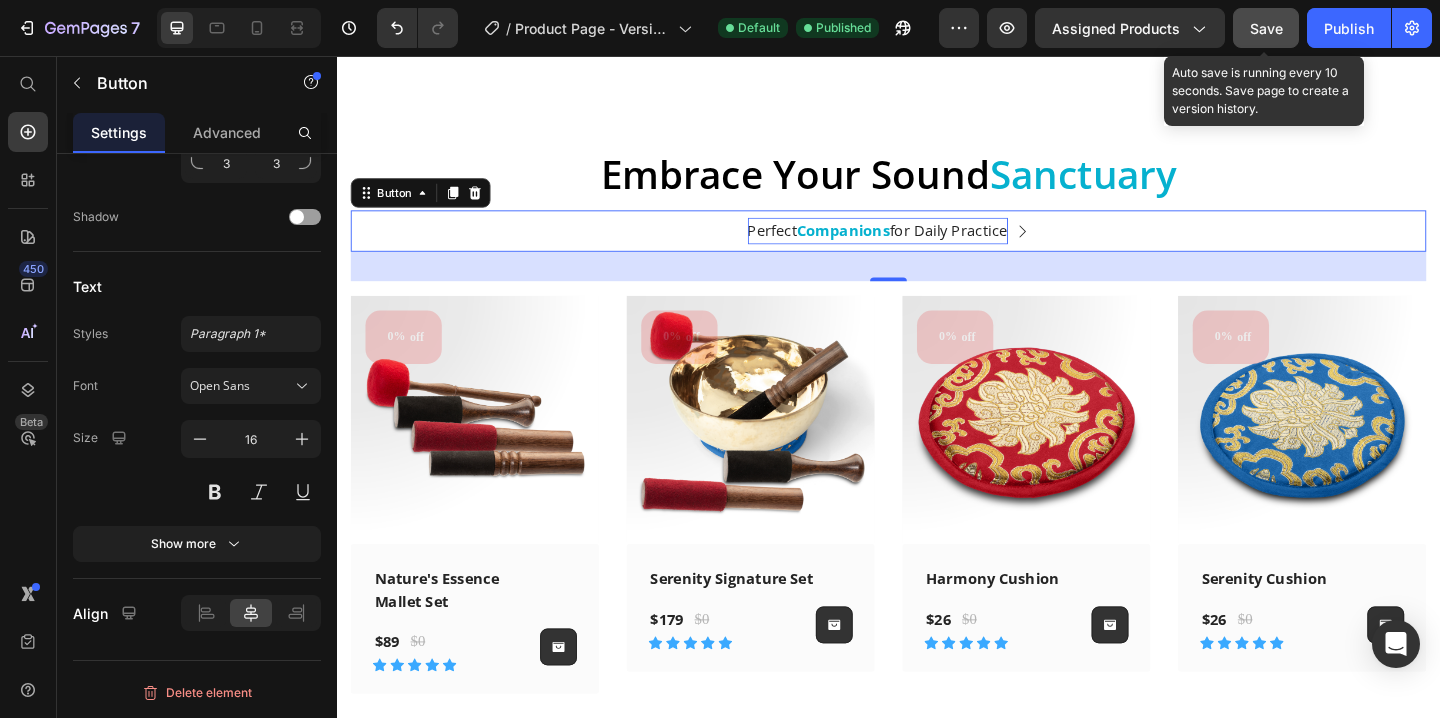 click on "Companions" at bounding box center [888, 246] 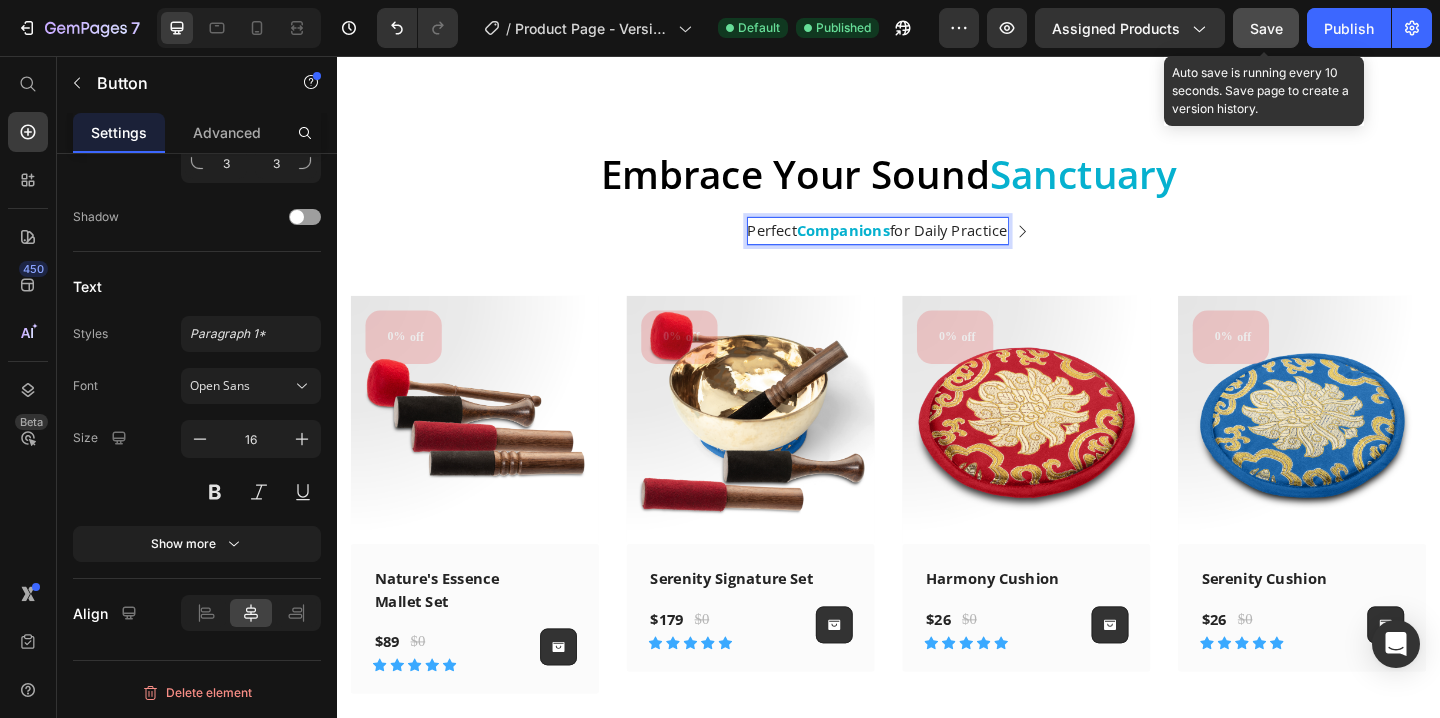 click on "Perfect  Companions  for Daily Practice" at bounding box center (925, 246) 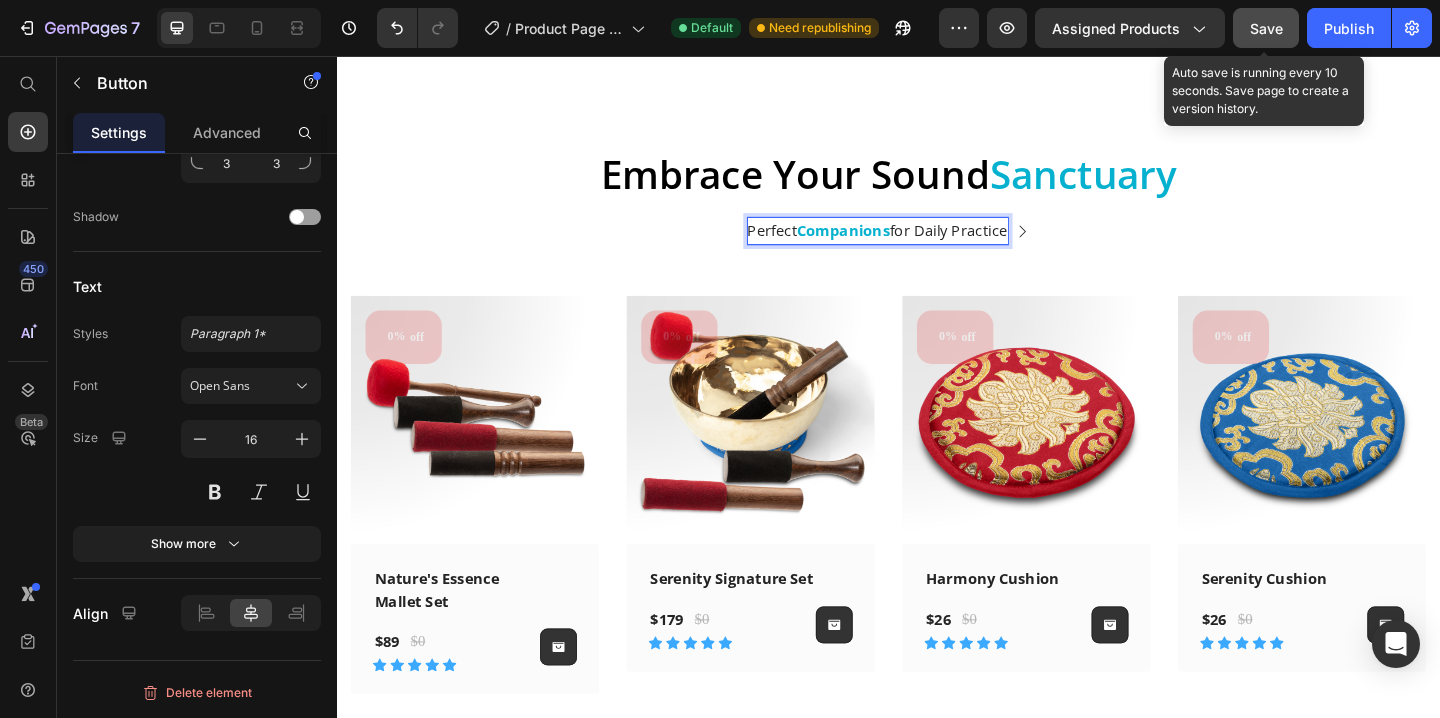 click on "Perfect  Companions  for Daily Practice" at bounding box center (925, 246) 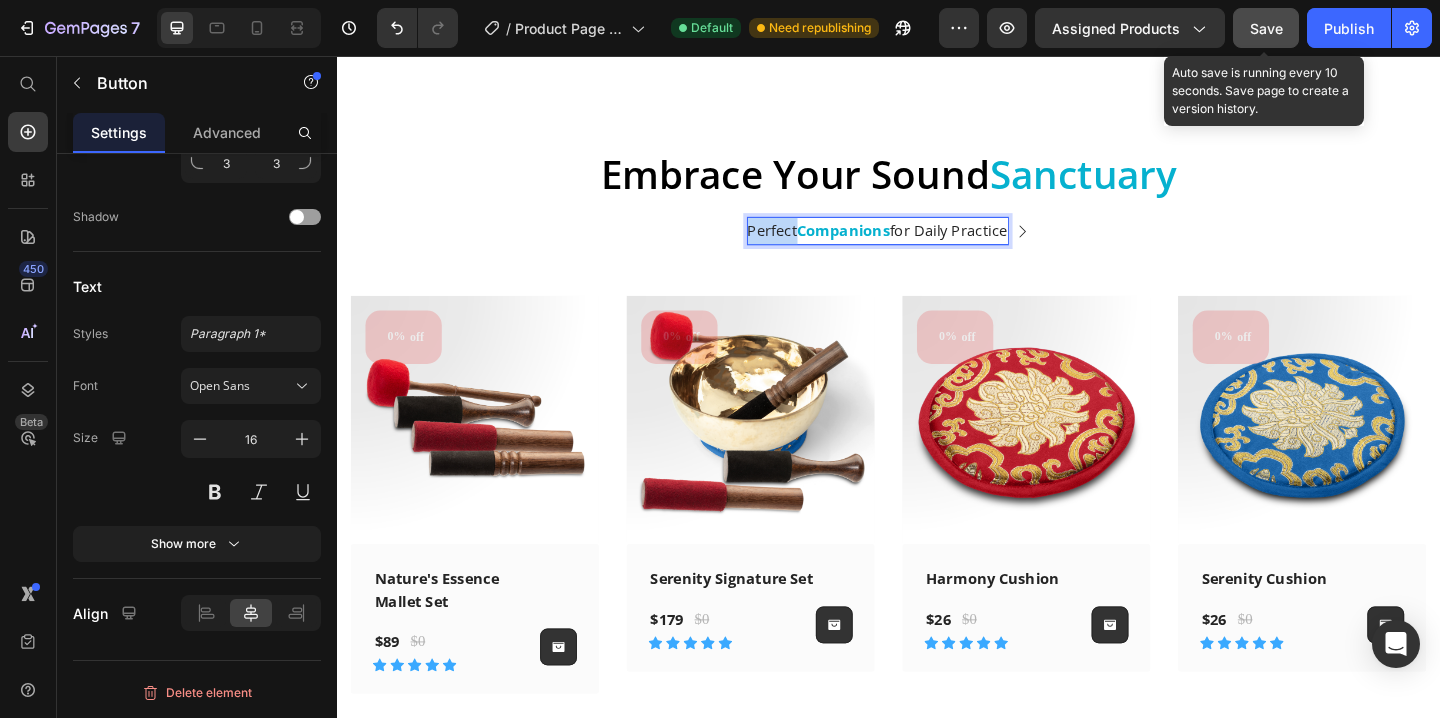 click on "Perfect  Companions  for Daily Practice" at bounding box center (925, 246) 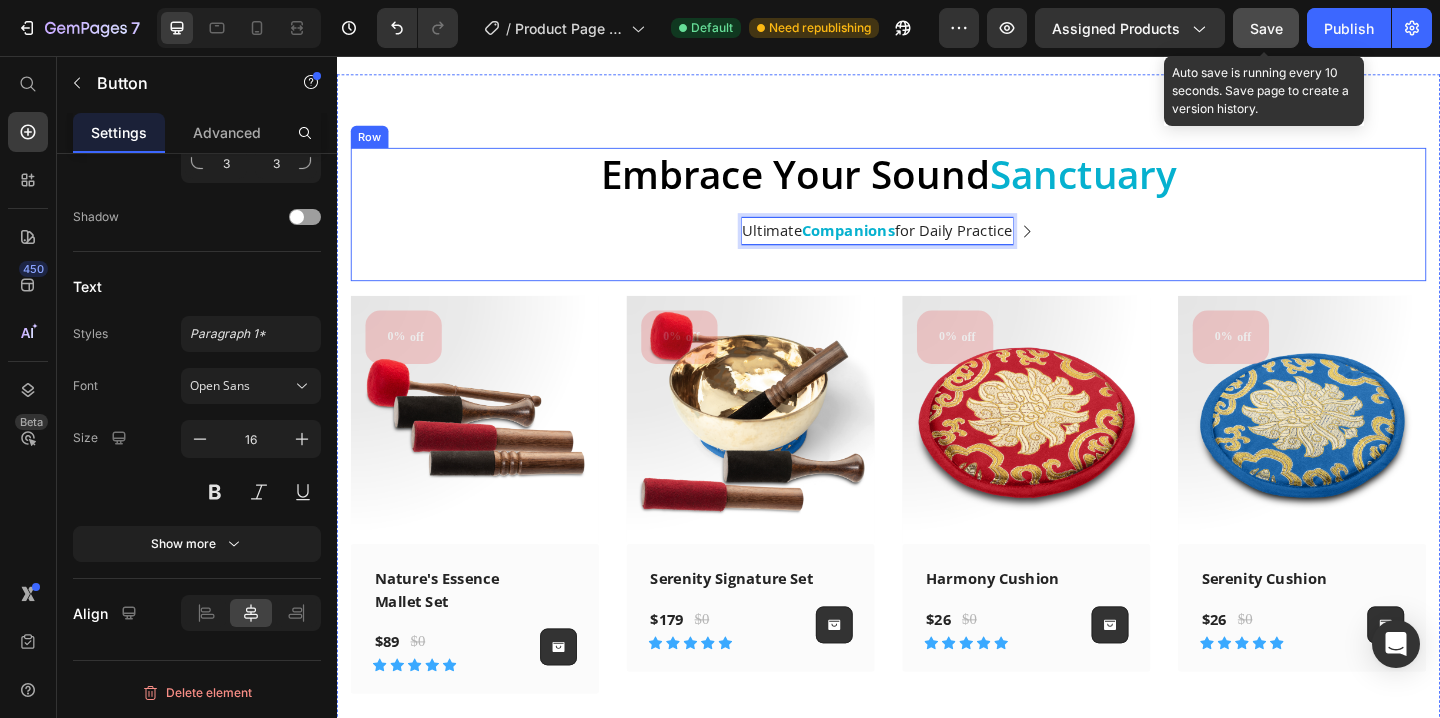 click on "Embrace Your Sound  Sanctuary Heading
Ultimate  Companions  for Daily Practice Button   32" at bounding box center (937, 228) 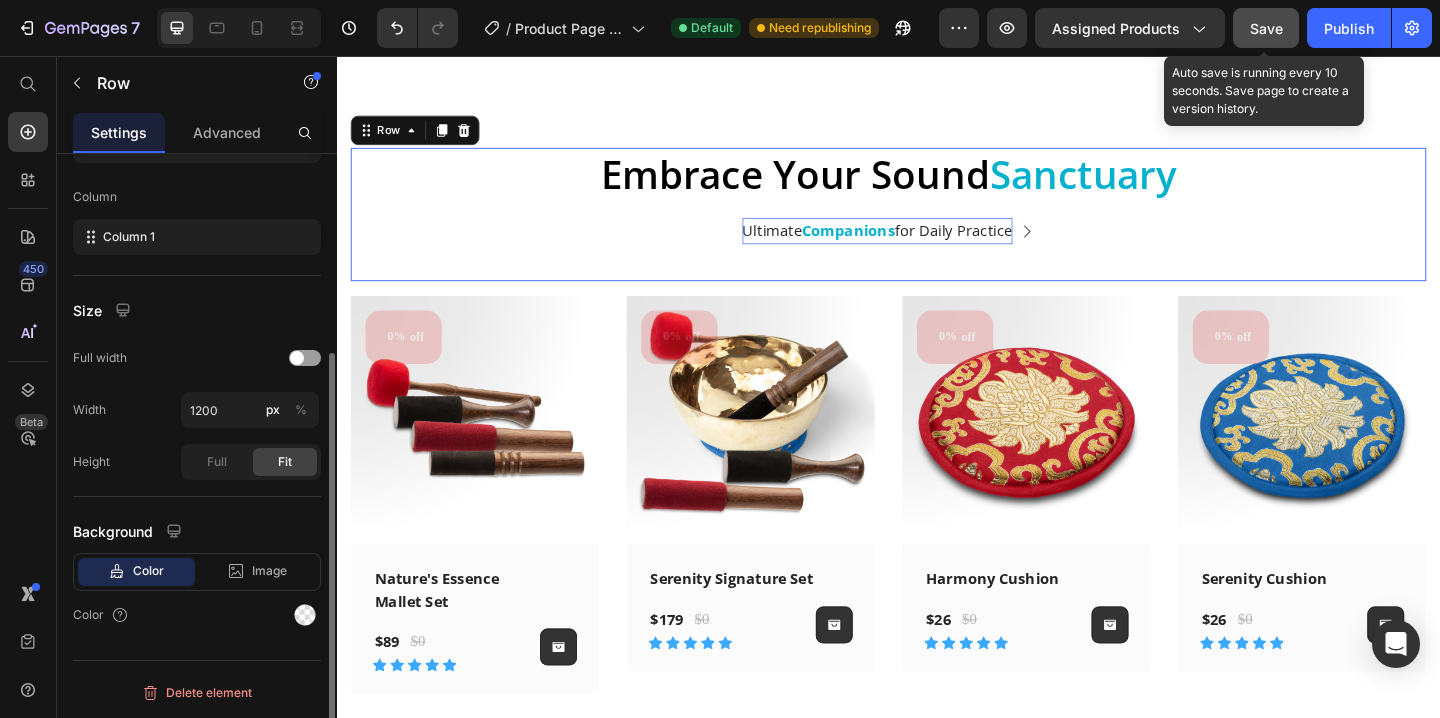 scroll, scrollTop: 0, scrollLeft: 0, axis: both 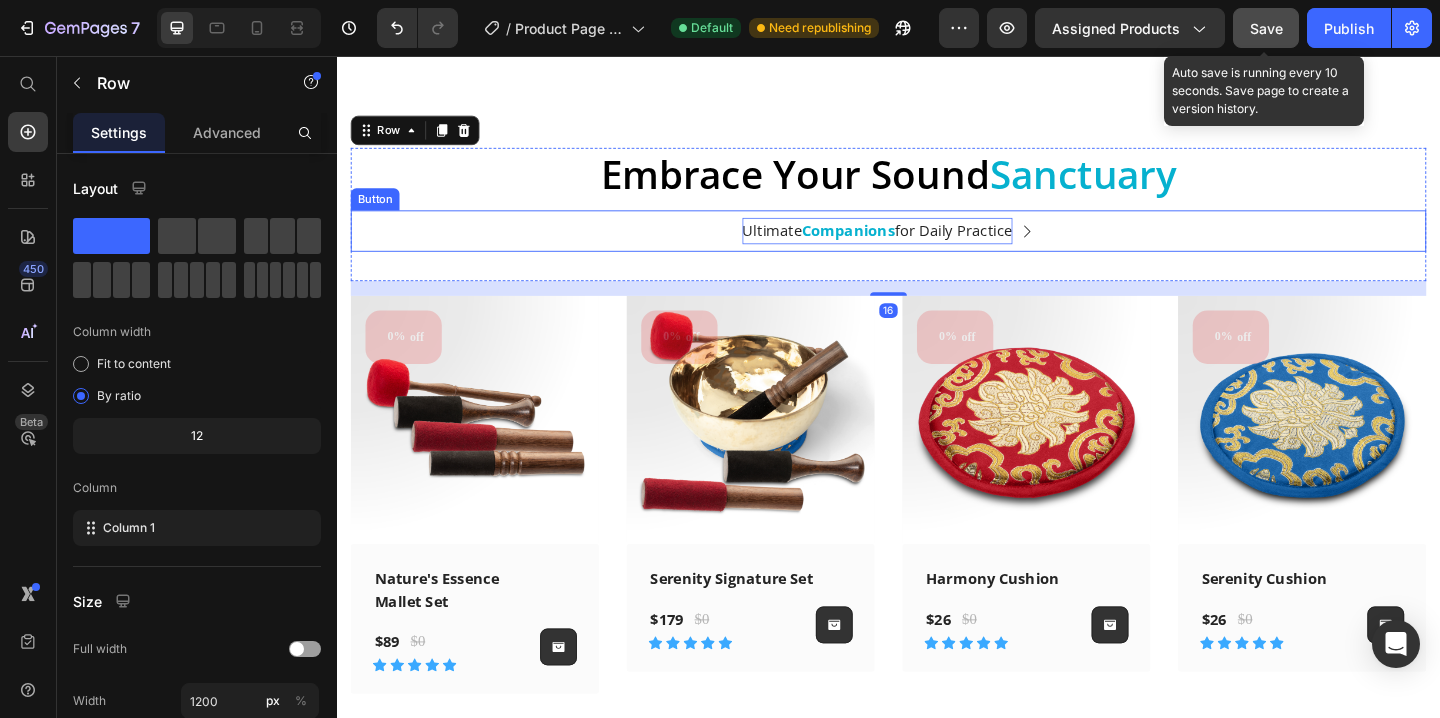 click on "Ultimate  Companions  for Daily Practice" at bounding box center [925, 246] 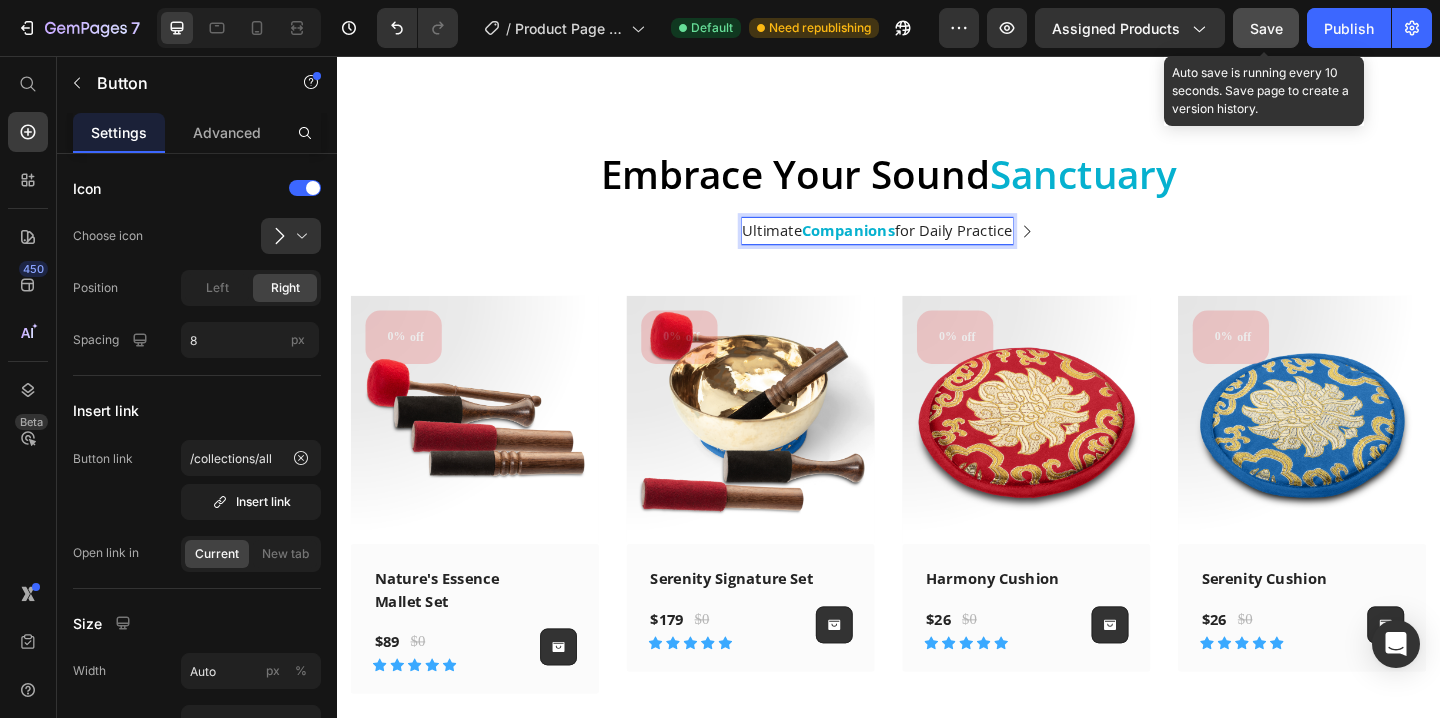 click on "Ultimate  Companions  for Daily Practice" at bounding box center (925, 246) 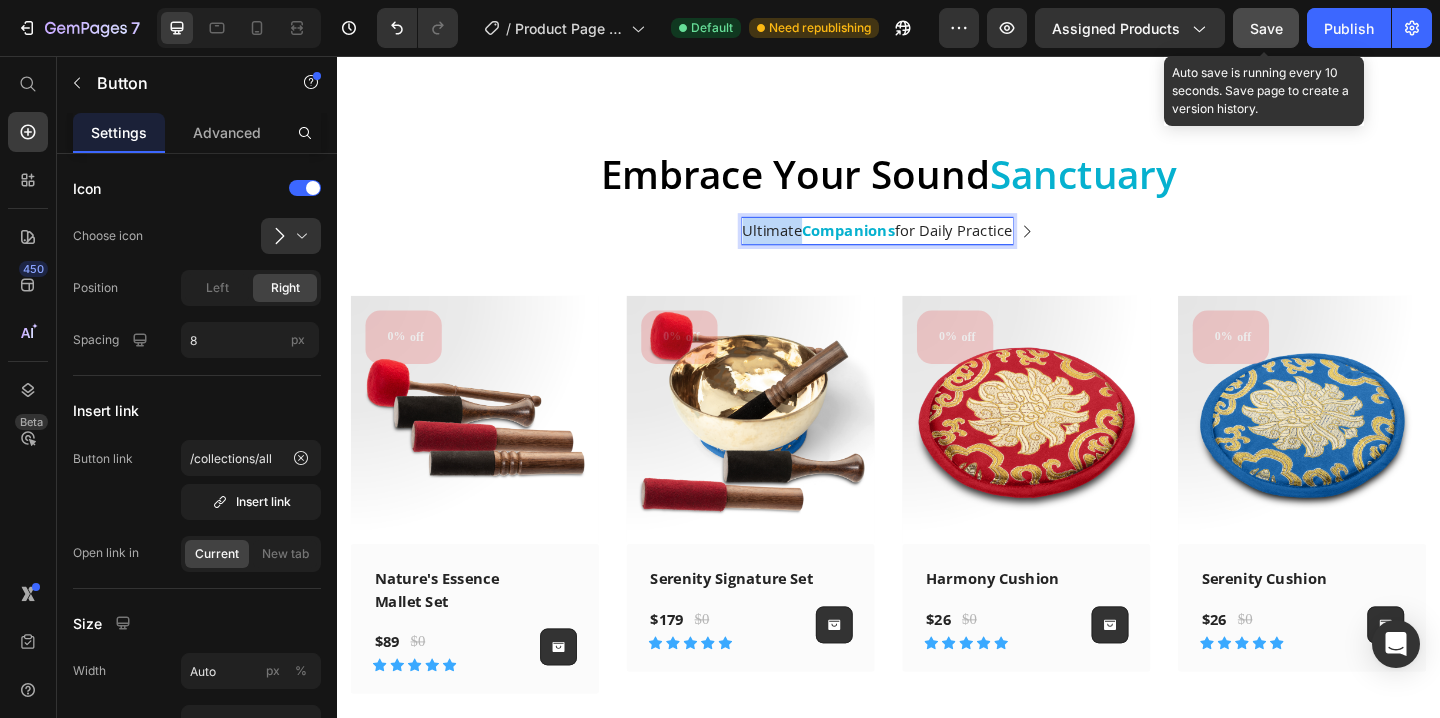 click on "Ultimate  Companions  for Daily Practice" at bounding box center [925, 246] 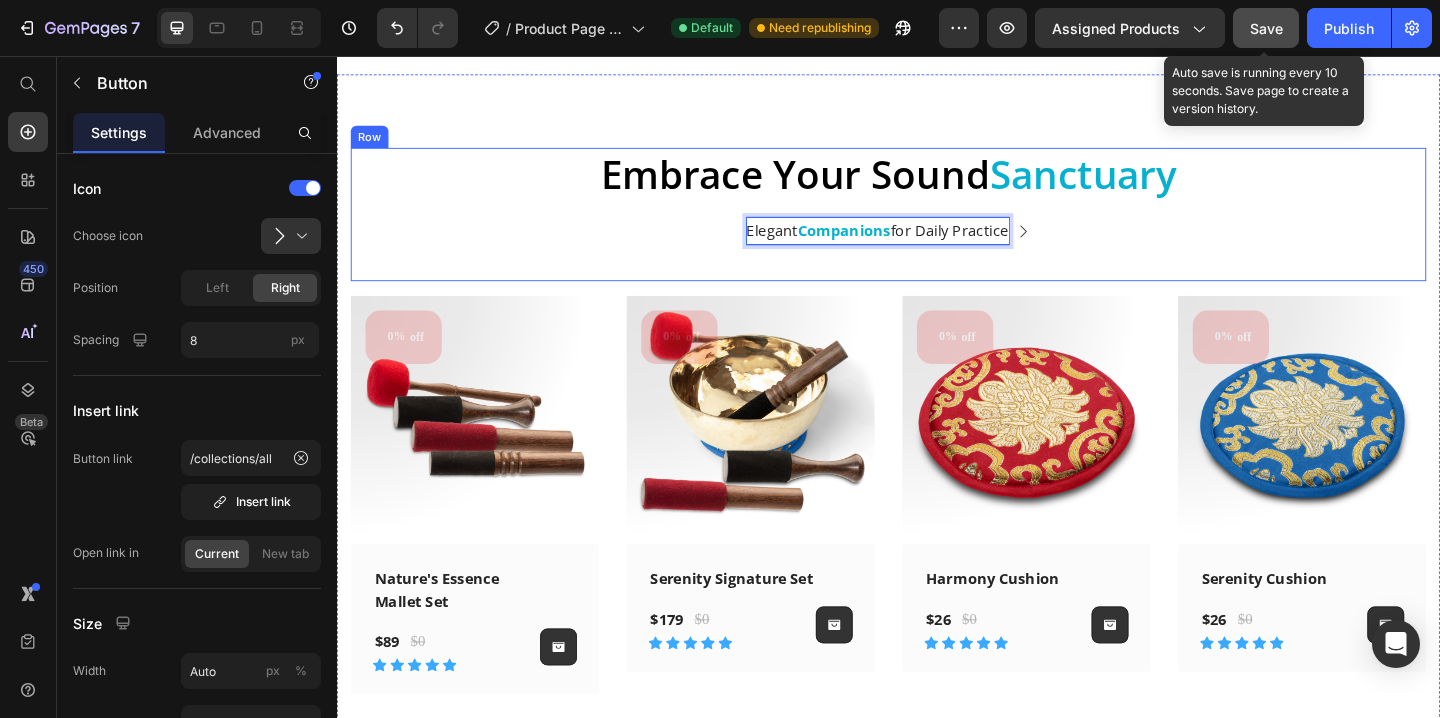click on "Embrace Your Sound  Sanctuary Heading
Elegant  Companions  for Daily Practice Button   32" at bounding box center [937, 228] 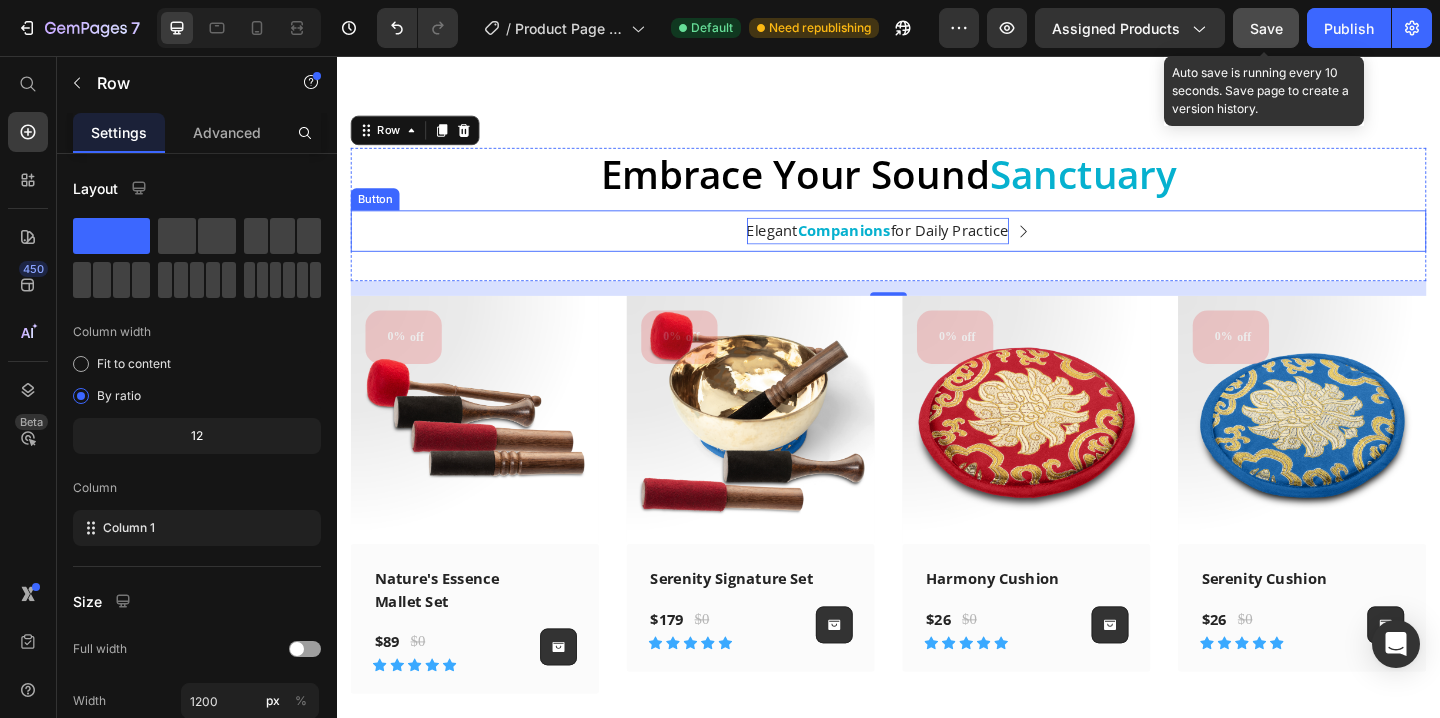 click on "Elegant  Companions  for Daily Practice" at bounding box center (925, 246) 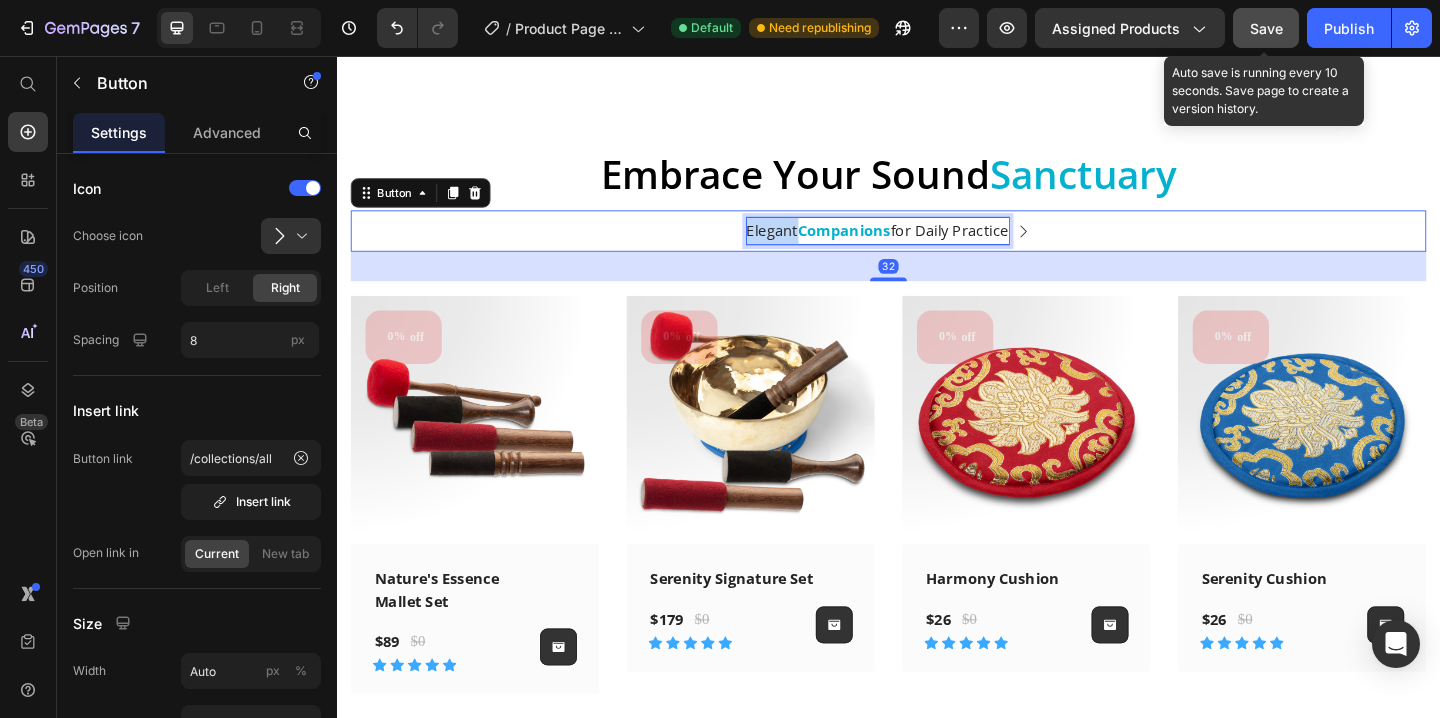 click on "Elegant  Companions  for Daily Practice" at bounding box center (925, 246) 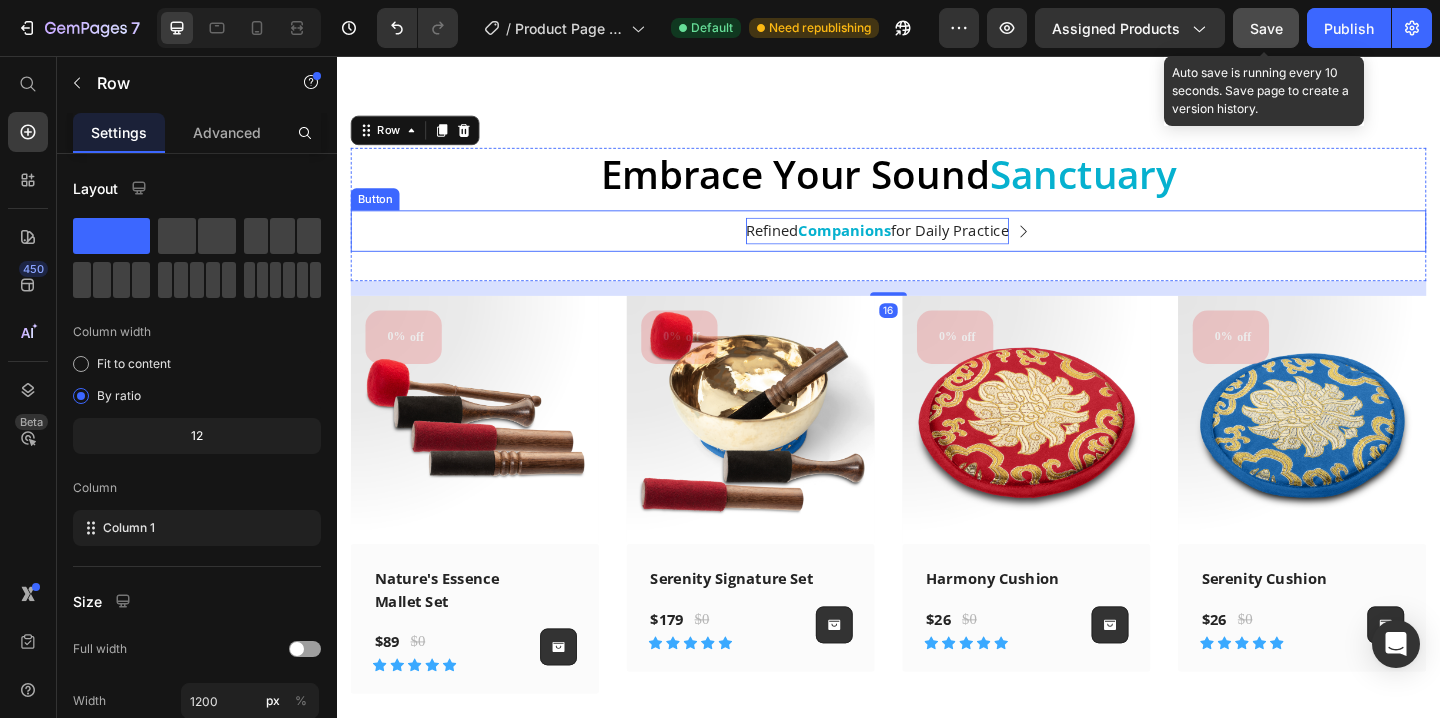 click on "Refined  Companions  for Daily Practice" at bounding box center [925, 246] 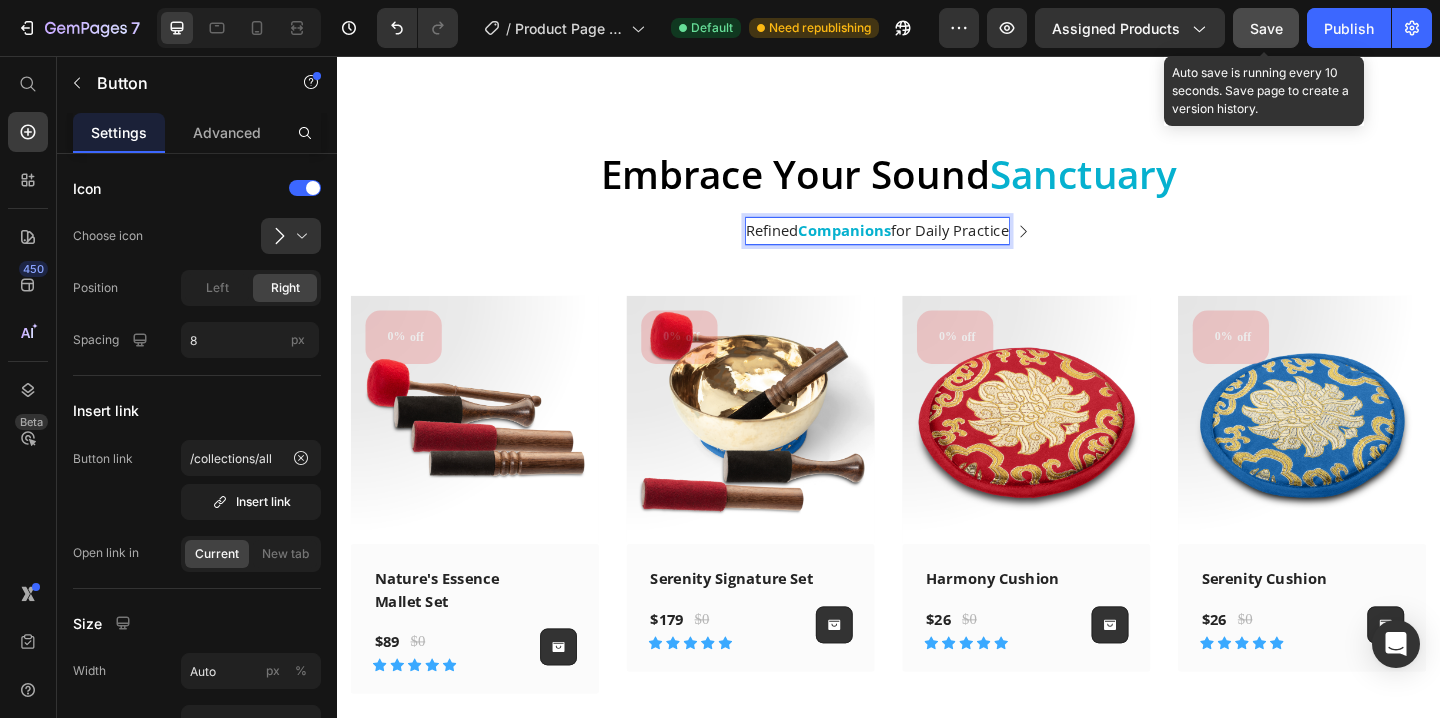 click on "Refined  Companions  for Daily Practice" at bounding box center [925, 246] 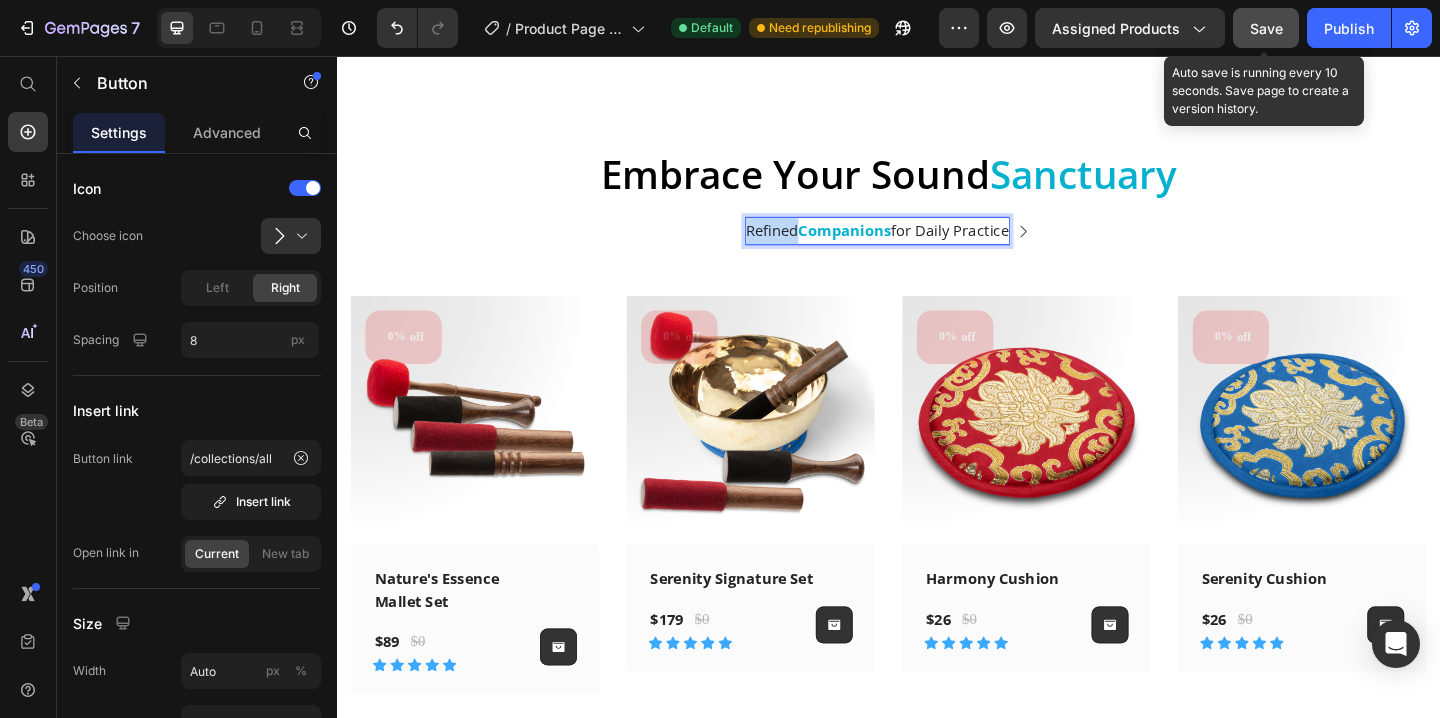 click on "Refined  Companions  for Daily Practice" at bounding box center [925, 246] 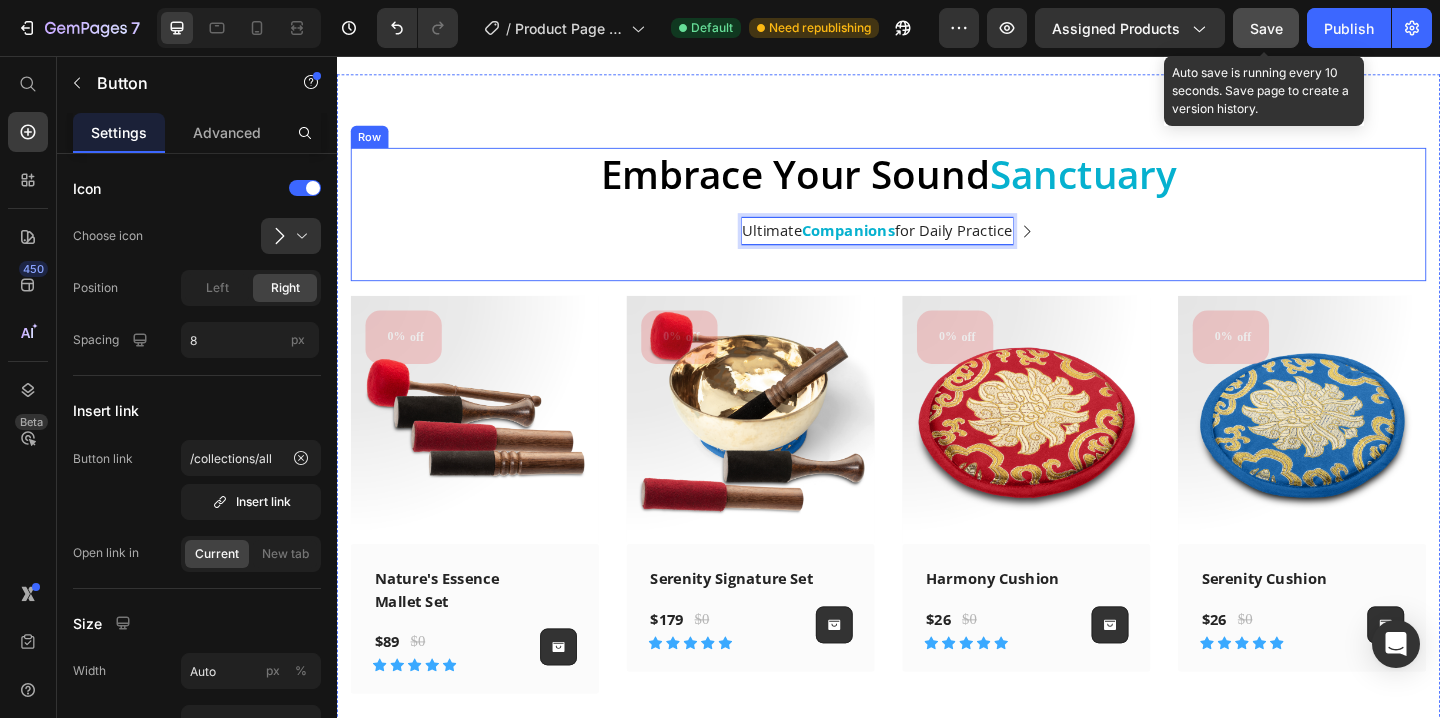 click on "Embrace Your Sound  Sanctuary Heading
Ultimate  Companions  for Daily Practice Button   32" at bounding box center (937, 228) 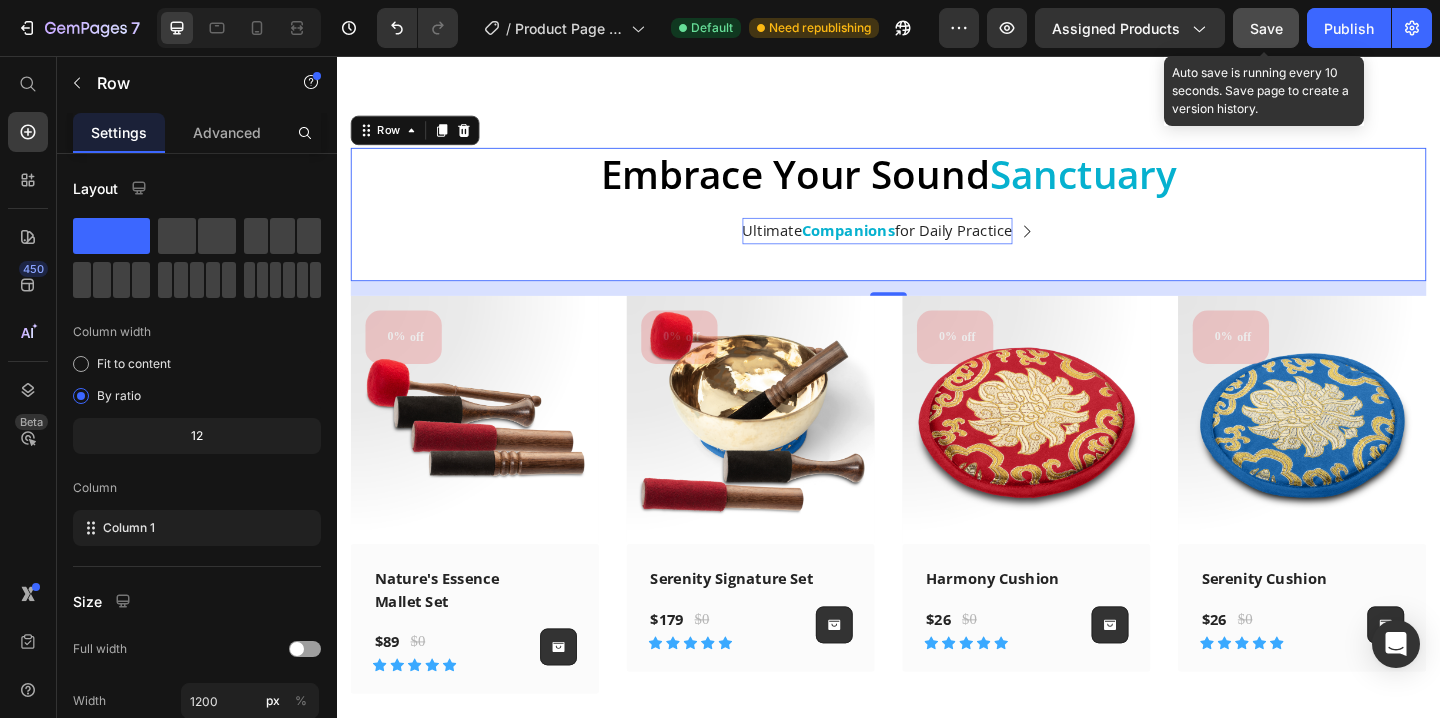 click on "Save" 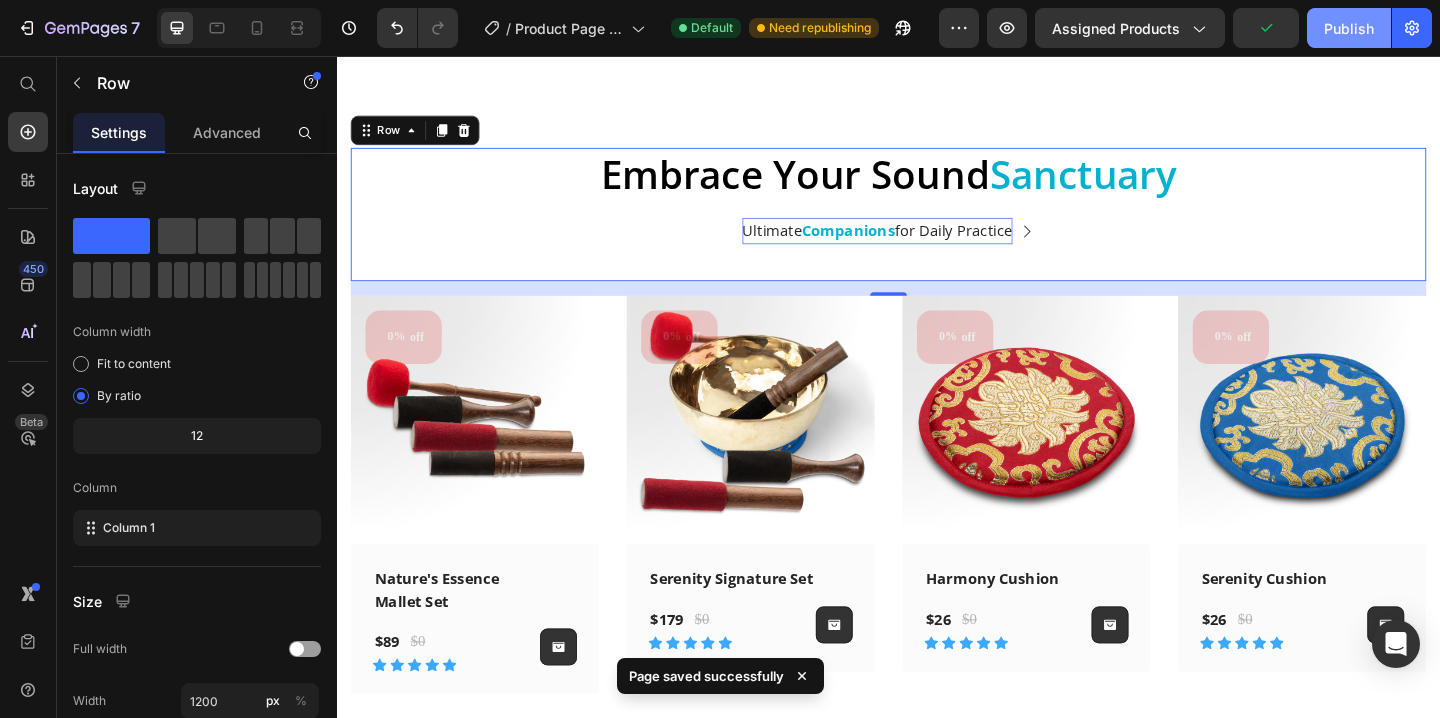 click on "Publish" 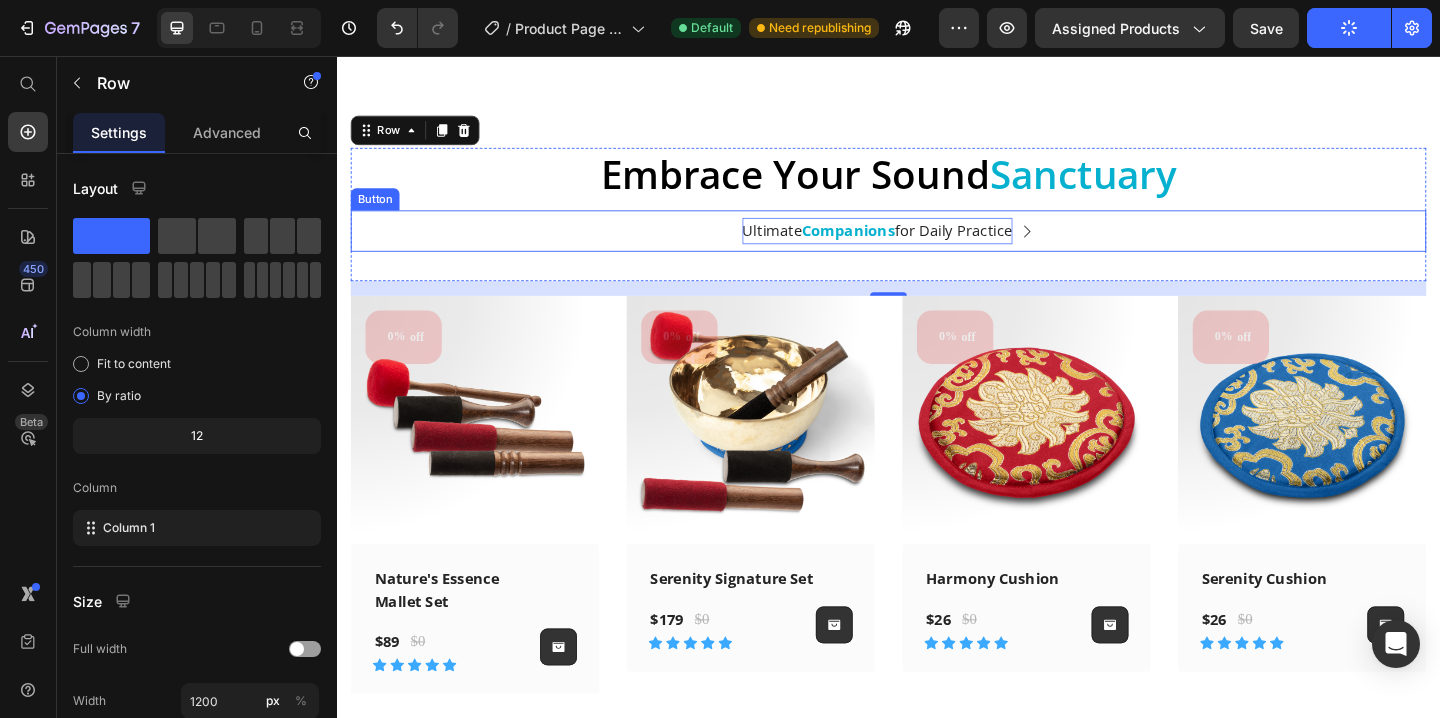 click on "Ultimate  Companions  for Daily Practice" at bounding box center [925, 246] 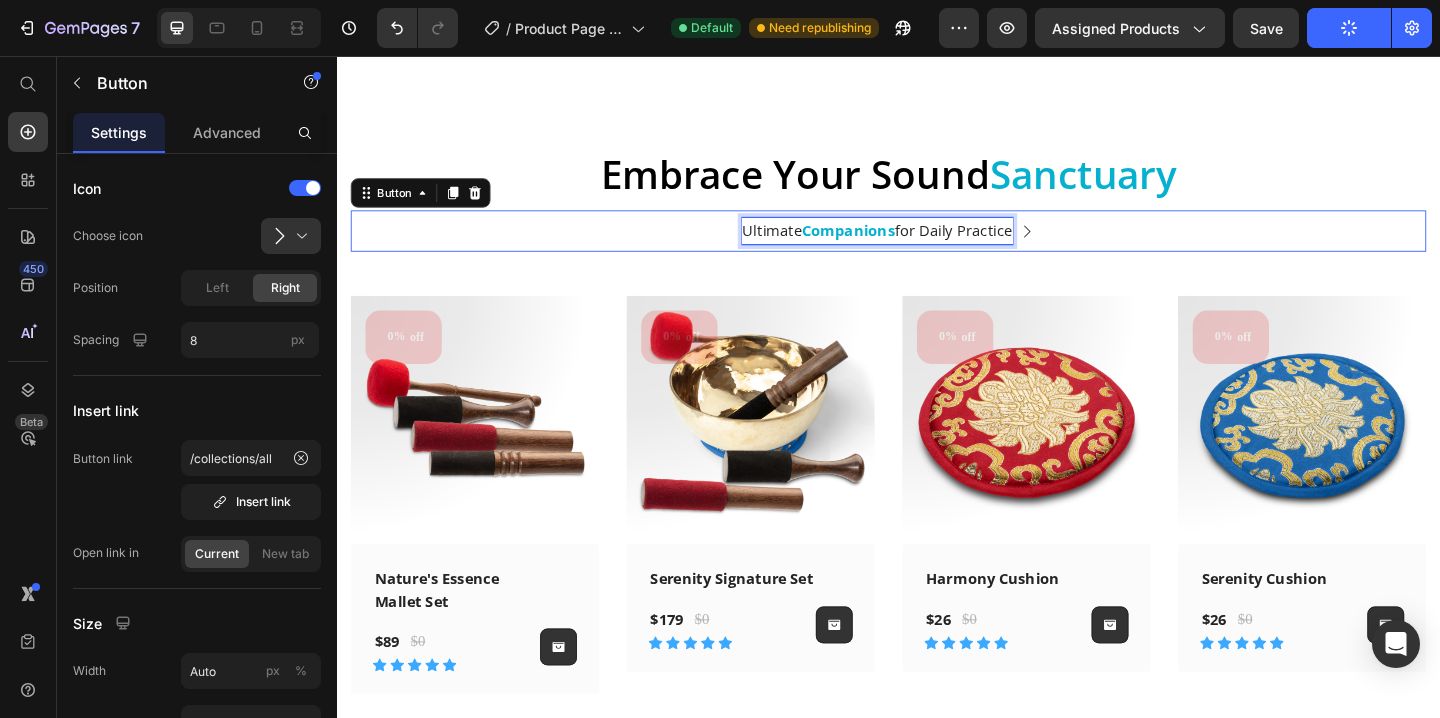 click on "Ultimate  Companions  for Daily Practice" at bounding box center (925, 246) 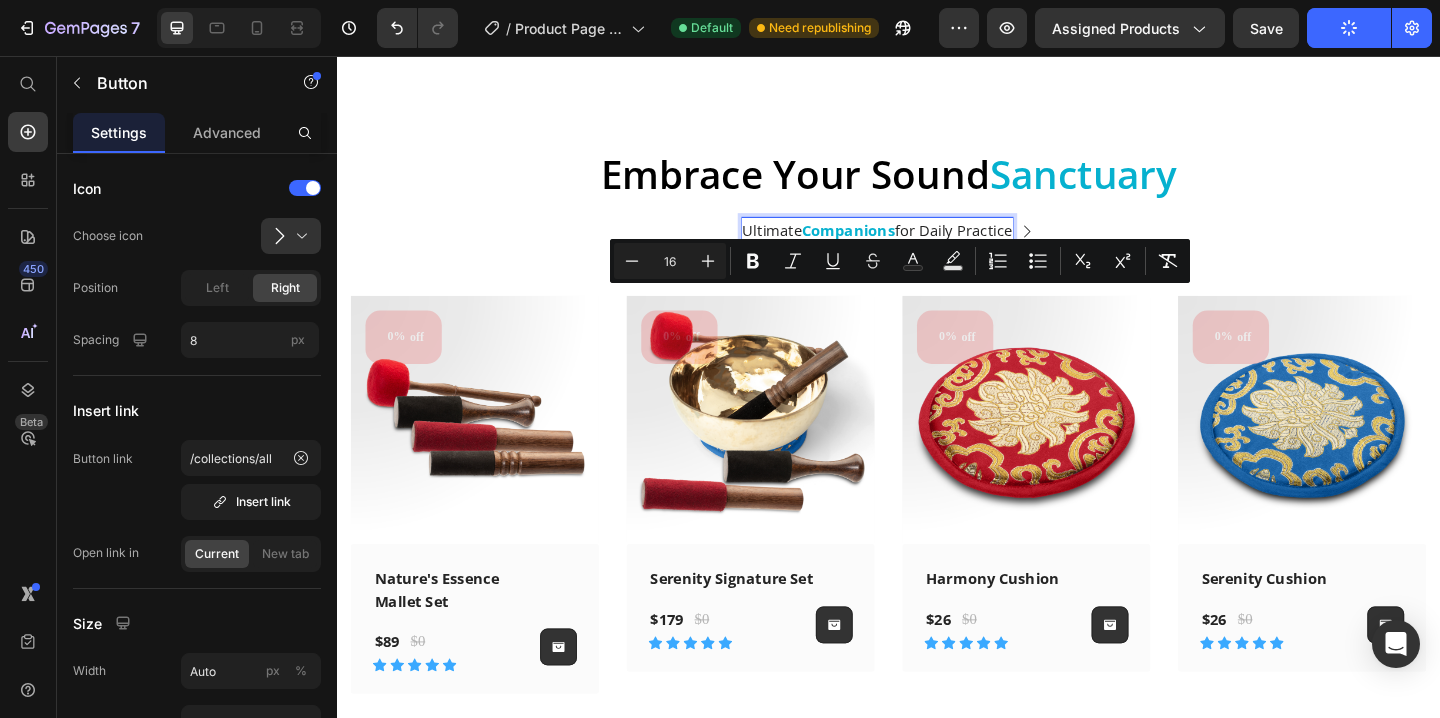 click on "Ultimate  Companions  for Daily Practice" at bounding box center [925, 246] 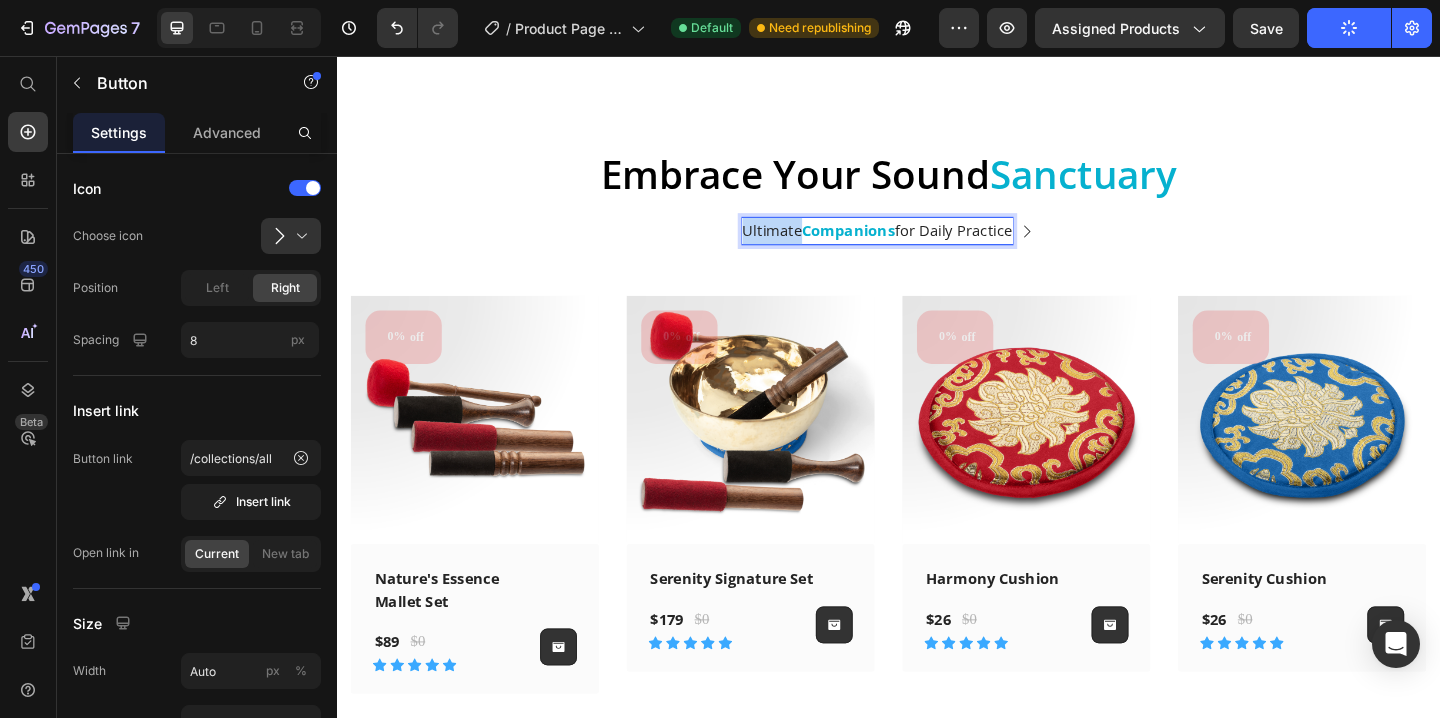 click on "Ultimate  Companions  for Daily Practice" at bounding box center (925, 246) 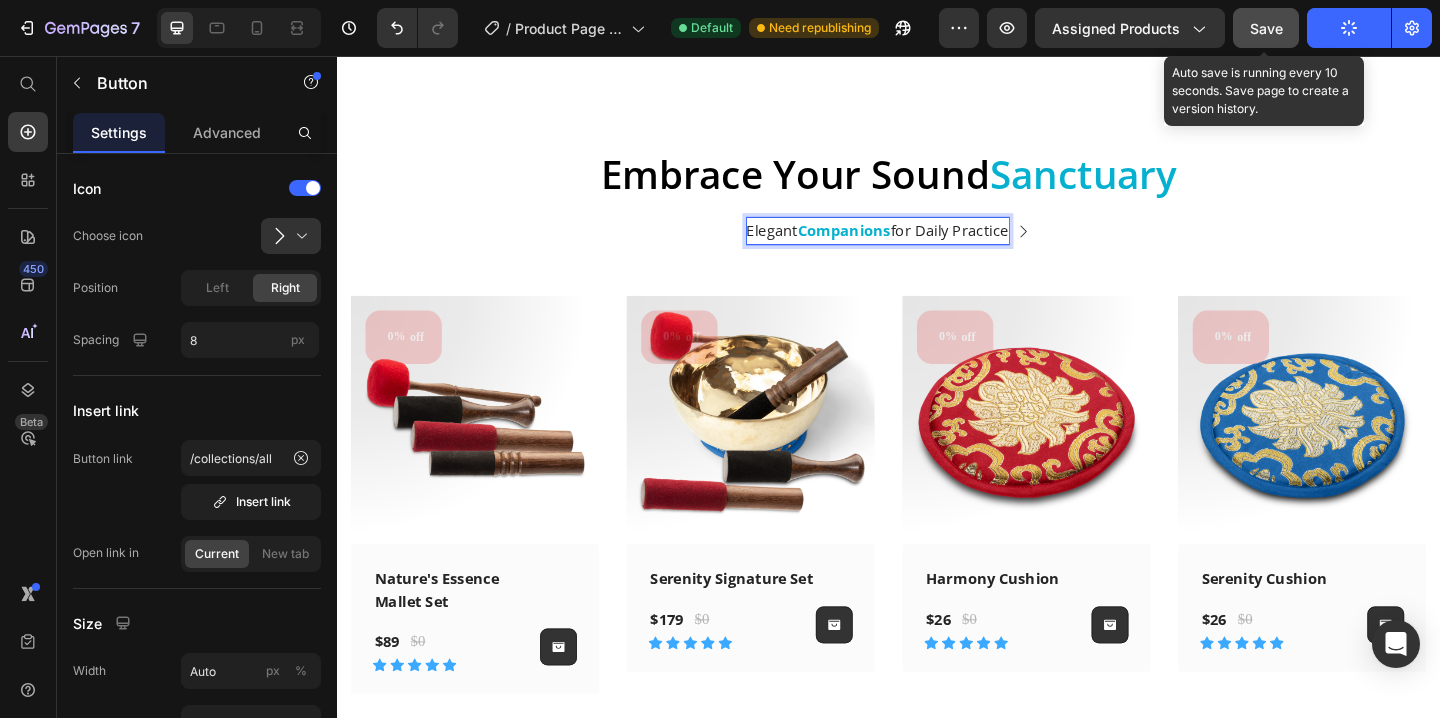 click on "Save" at bounding box center (1266, 28) 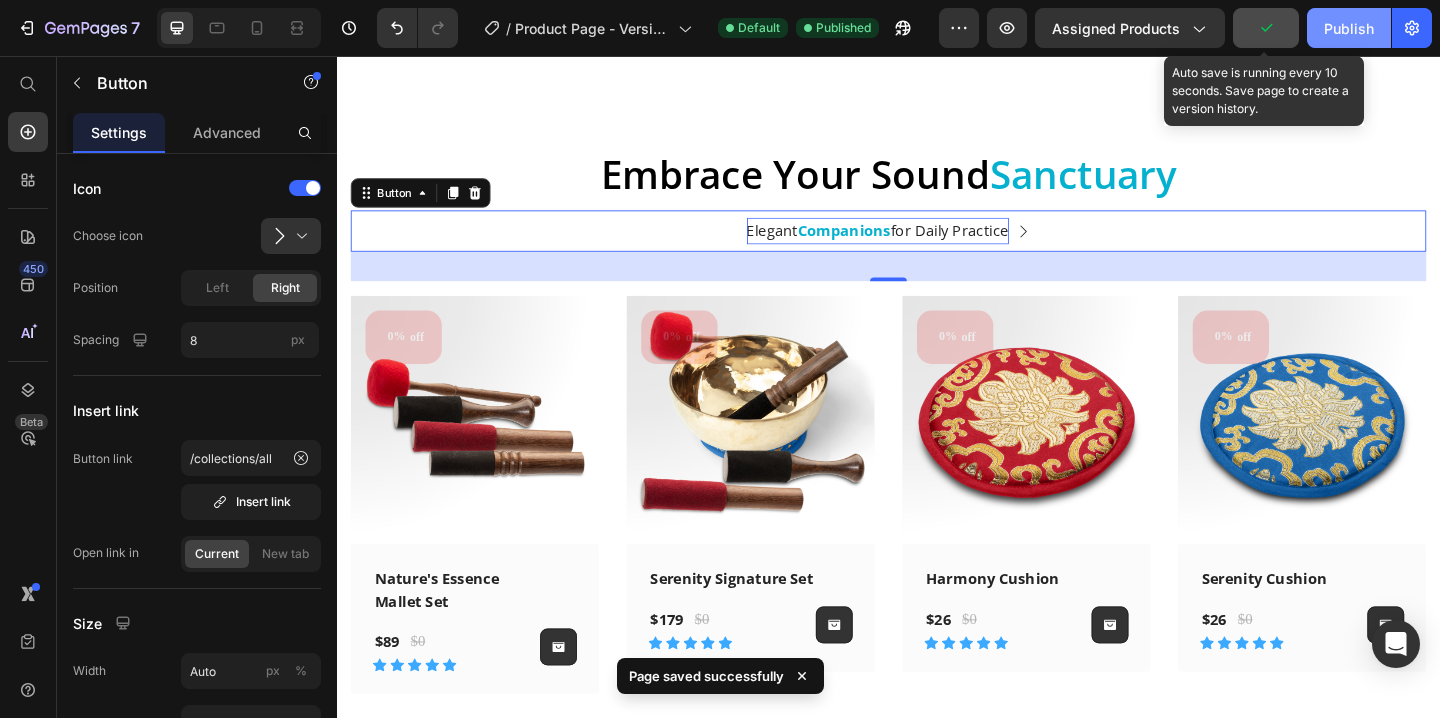 click on "Publish" at bounding box center [1349, 28] 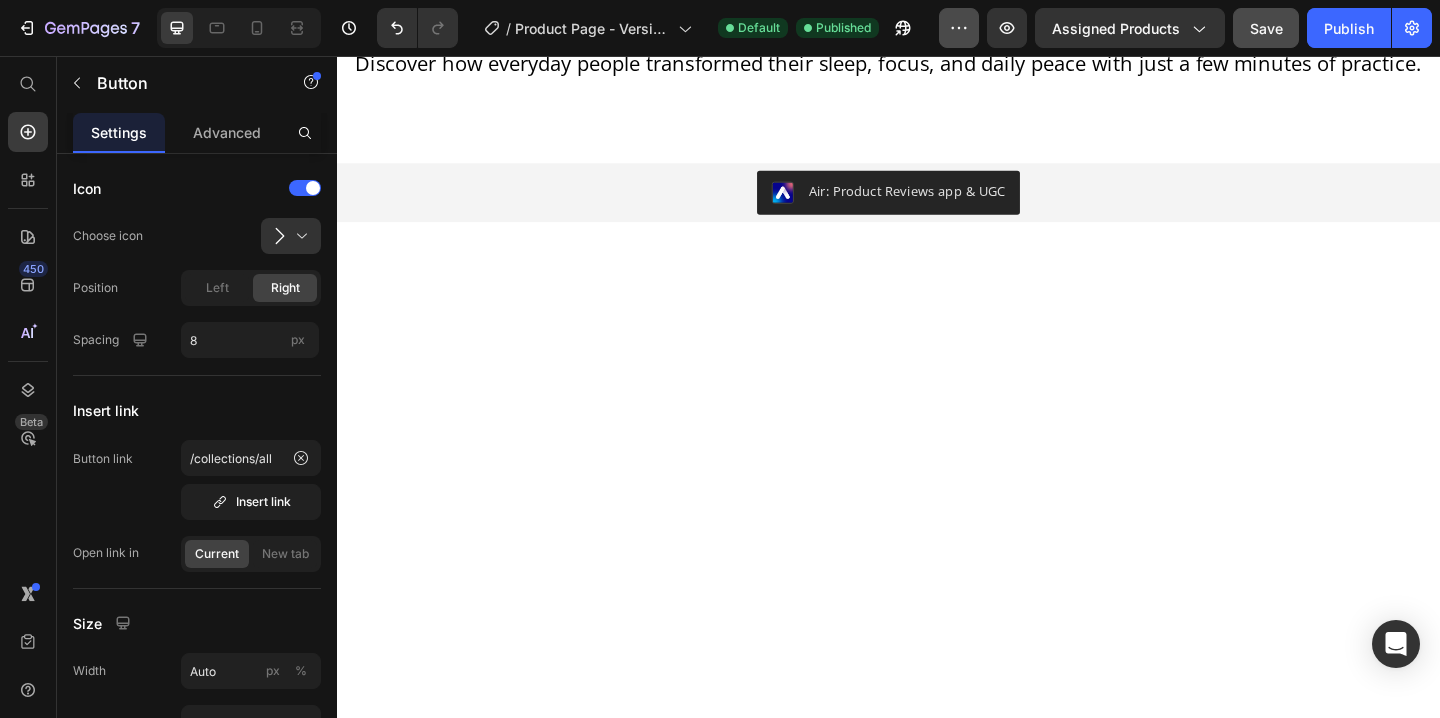 scroll, scrollTop: 7403, scrollLeft: 0, axis: vertical 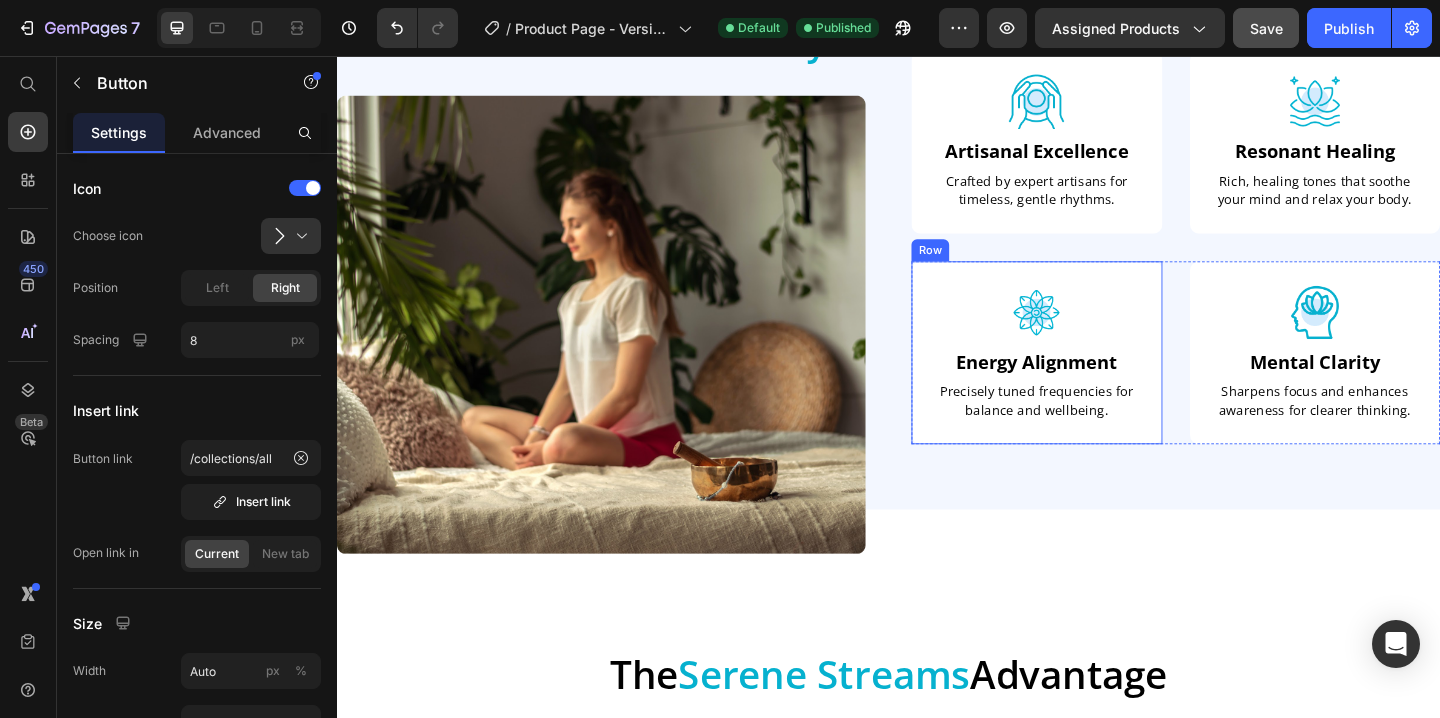click on "Energy Alignment" at bounding box center (1098, 389) 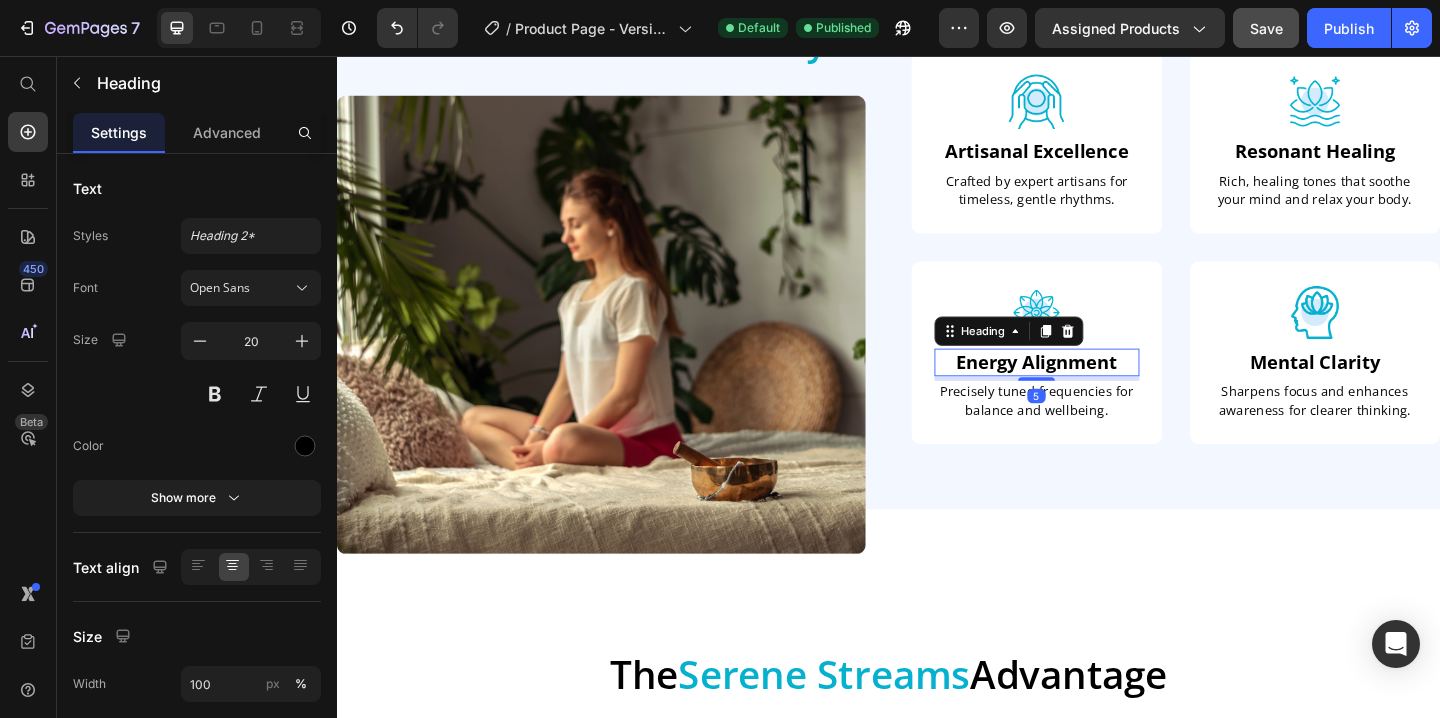 click on "5" at bounding box center (1098, 425) 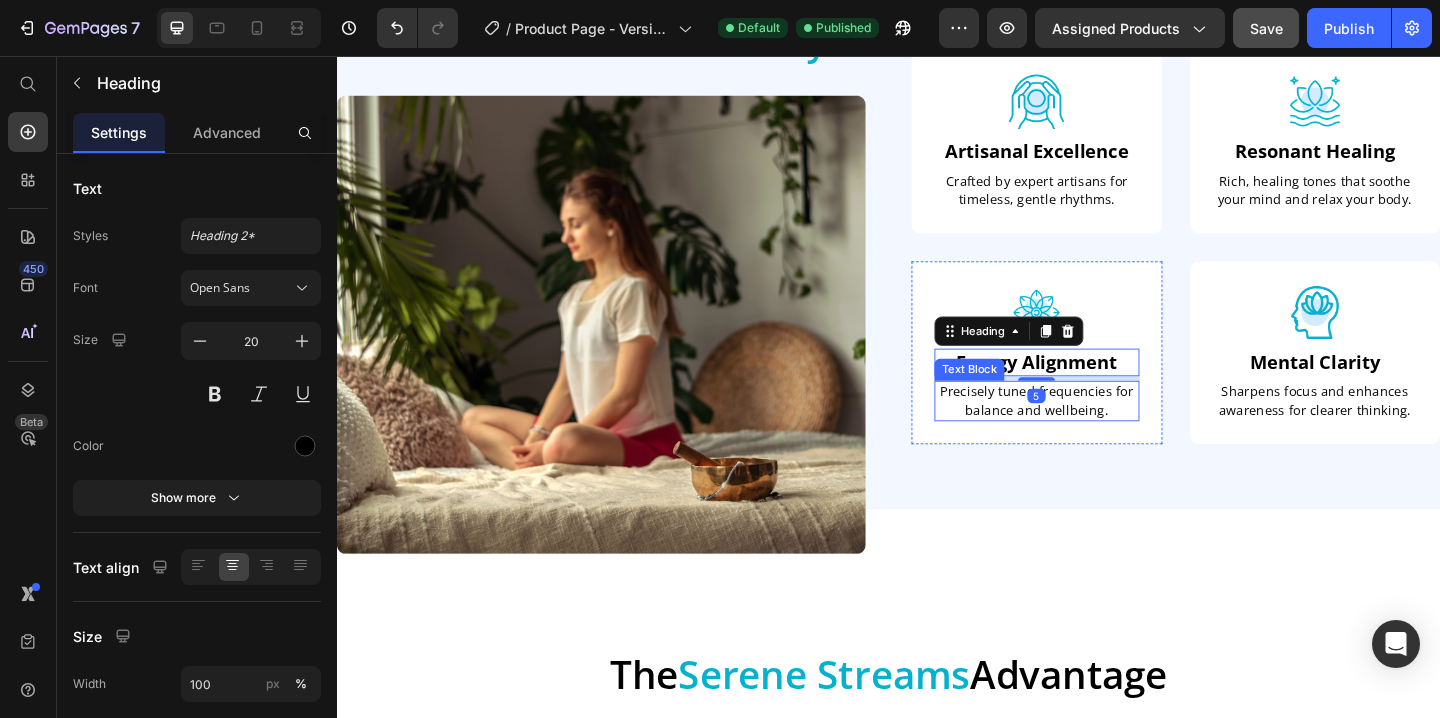 click on "Precisely tuned frequencies for balance and wellbeing." at bounding box center (1098, 431) 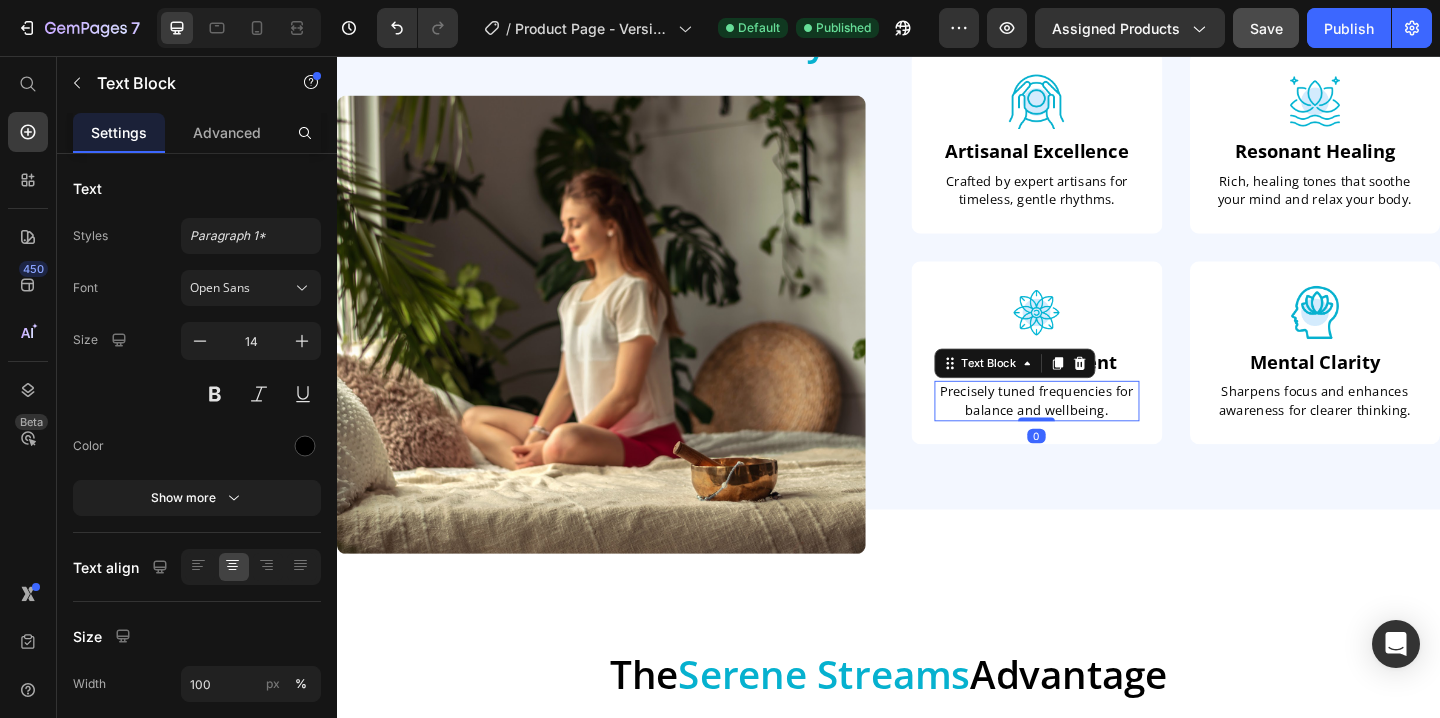 click on "Precisely tuned frequencies for balance and wellbeing." at bounding box center (1098, 431) 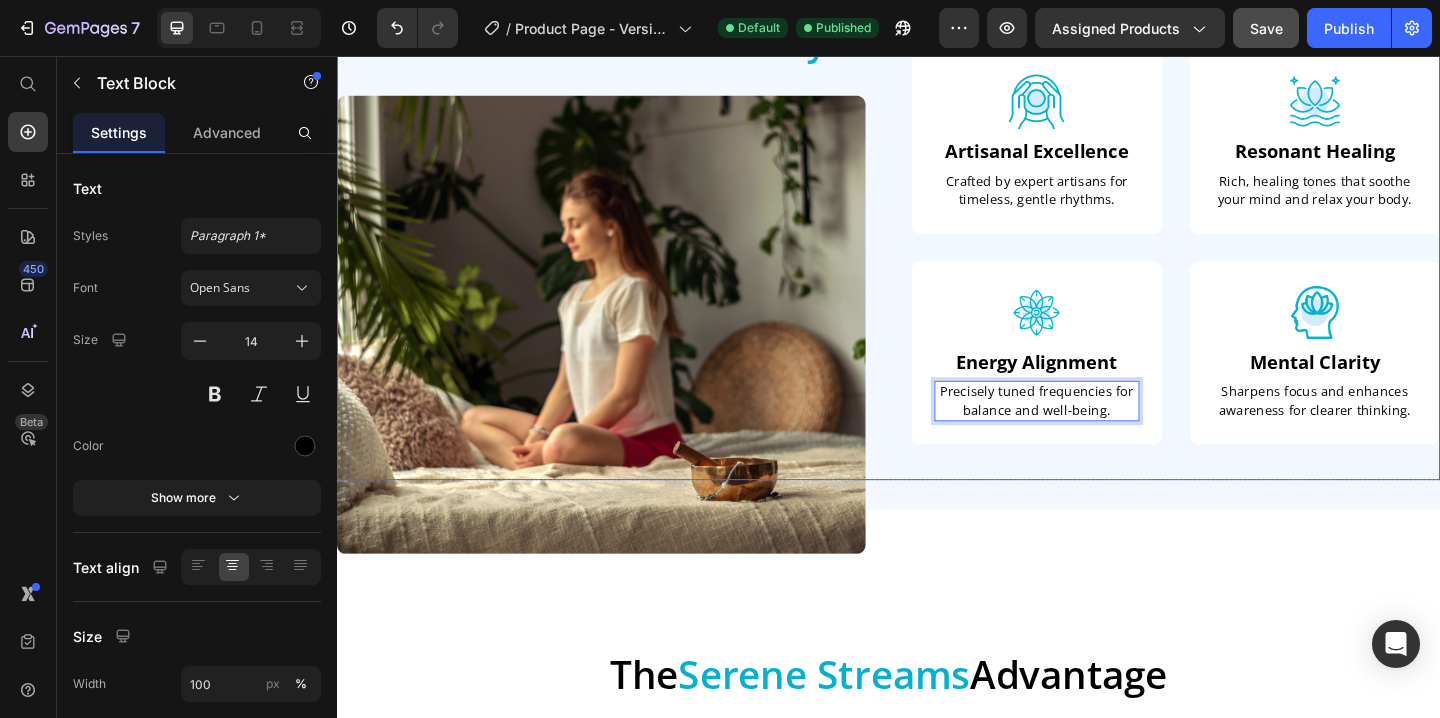 click on "Image Artisanal Excellence Heading Crafted by expert artisans for timeless, gentle rhythms. Text Block Row Image Resonant Healing Heading Rich, healing tones that soothe your mind and relax your body. Text Block Row Row Image Energy Alignment Heading Precisely tuned frequencies for balance and well-being. Text Block   0 Row Image Mental Clarity Heading Sharpens focus and enhances awareness for clearer thinking. Text Block Row Row" at bounding box center (1249, 264) 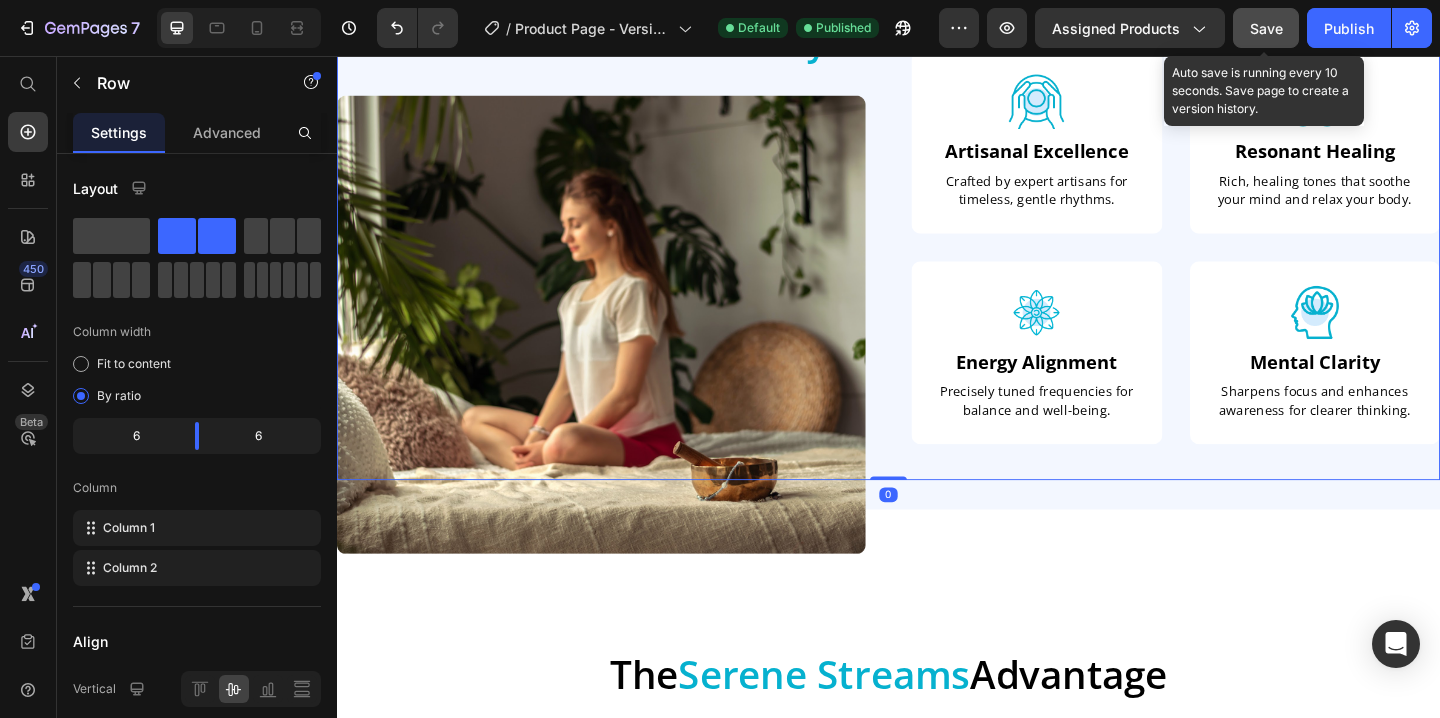 click on "Save" 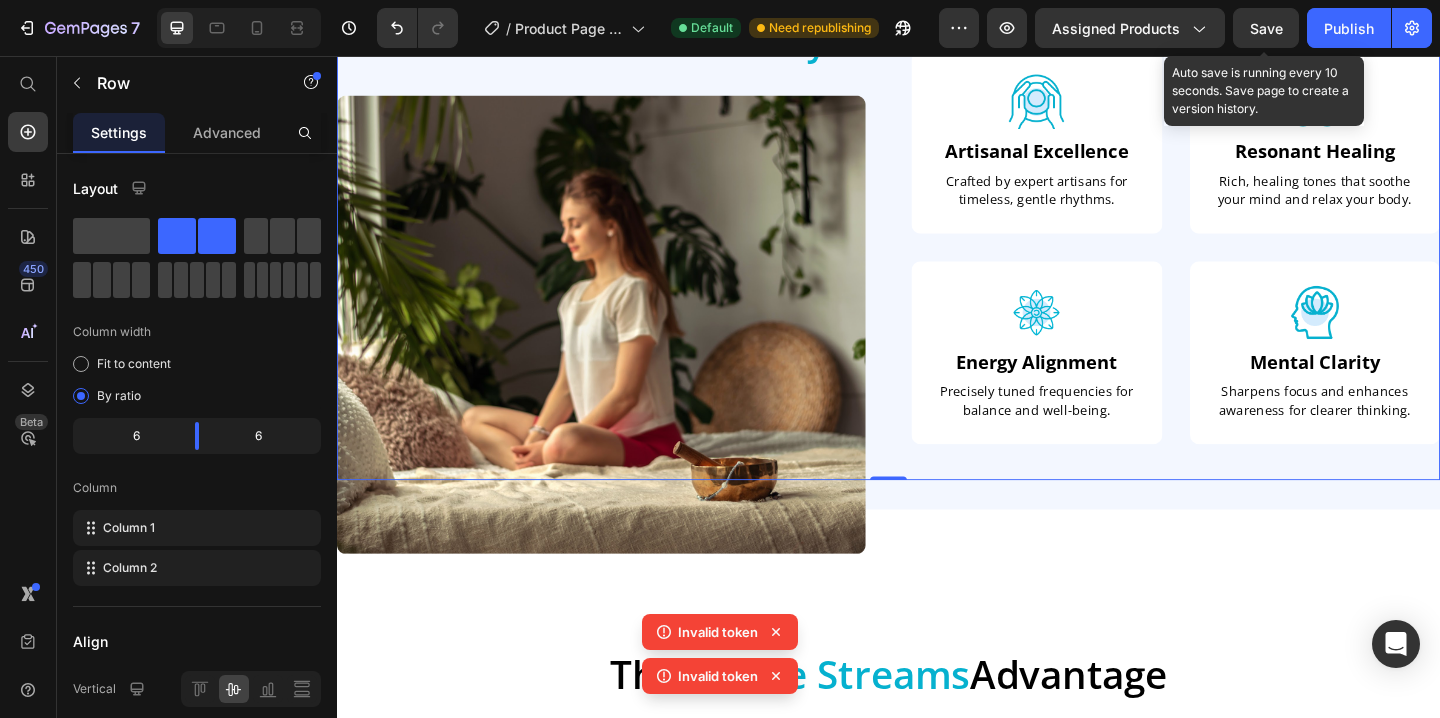 click on "Save" at bounding box center (1266, 28) 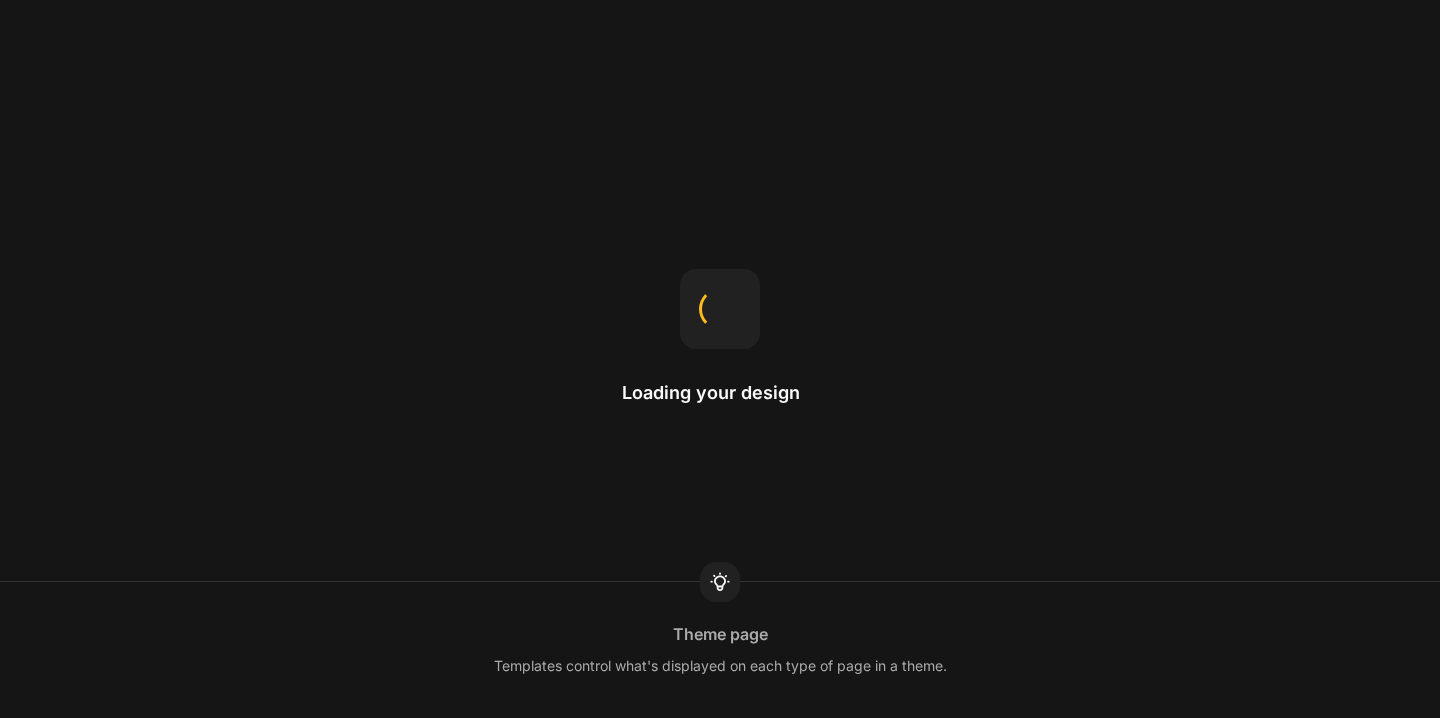 scroll, scrollTop: 0, scrollLeft: 0, axis: both 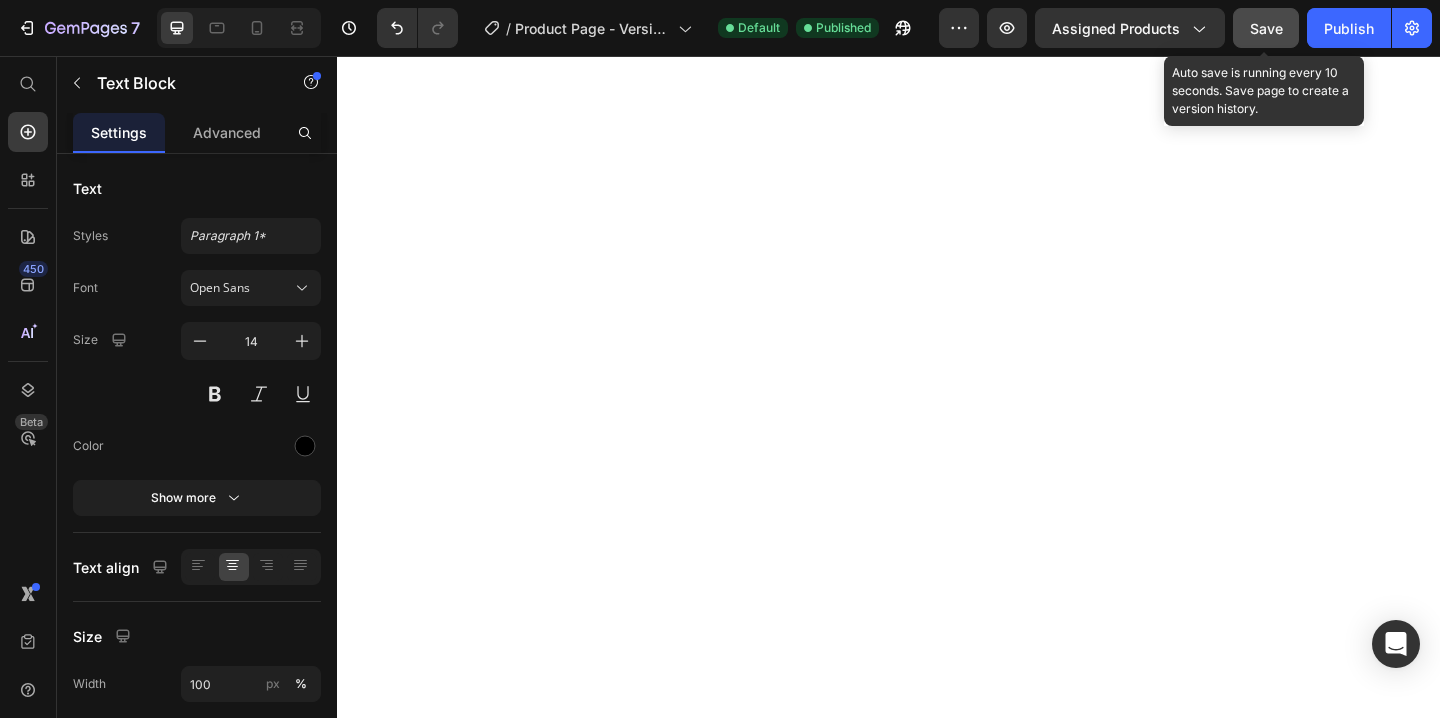 click on "Save" 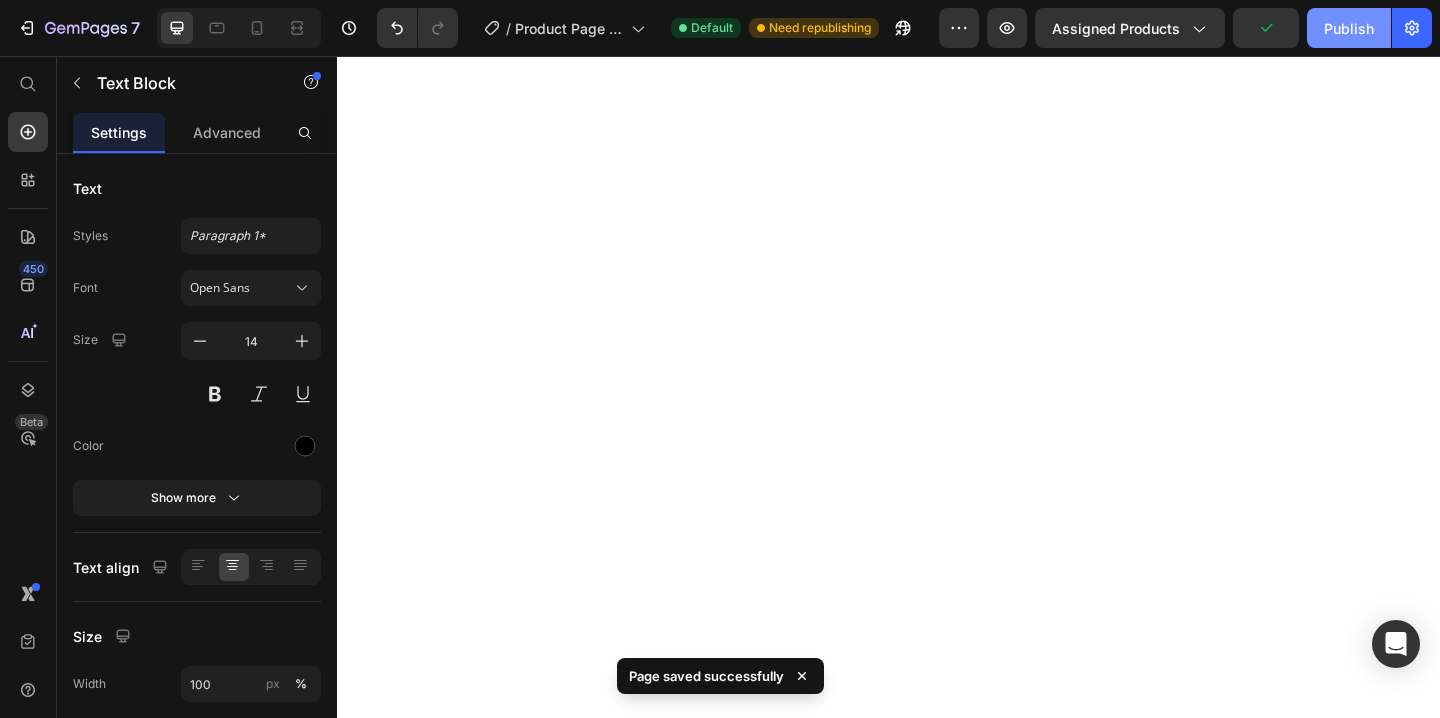 click on "Publish" at bounding box center [1349, 28] 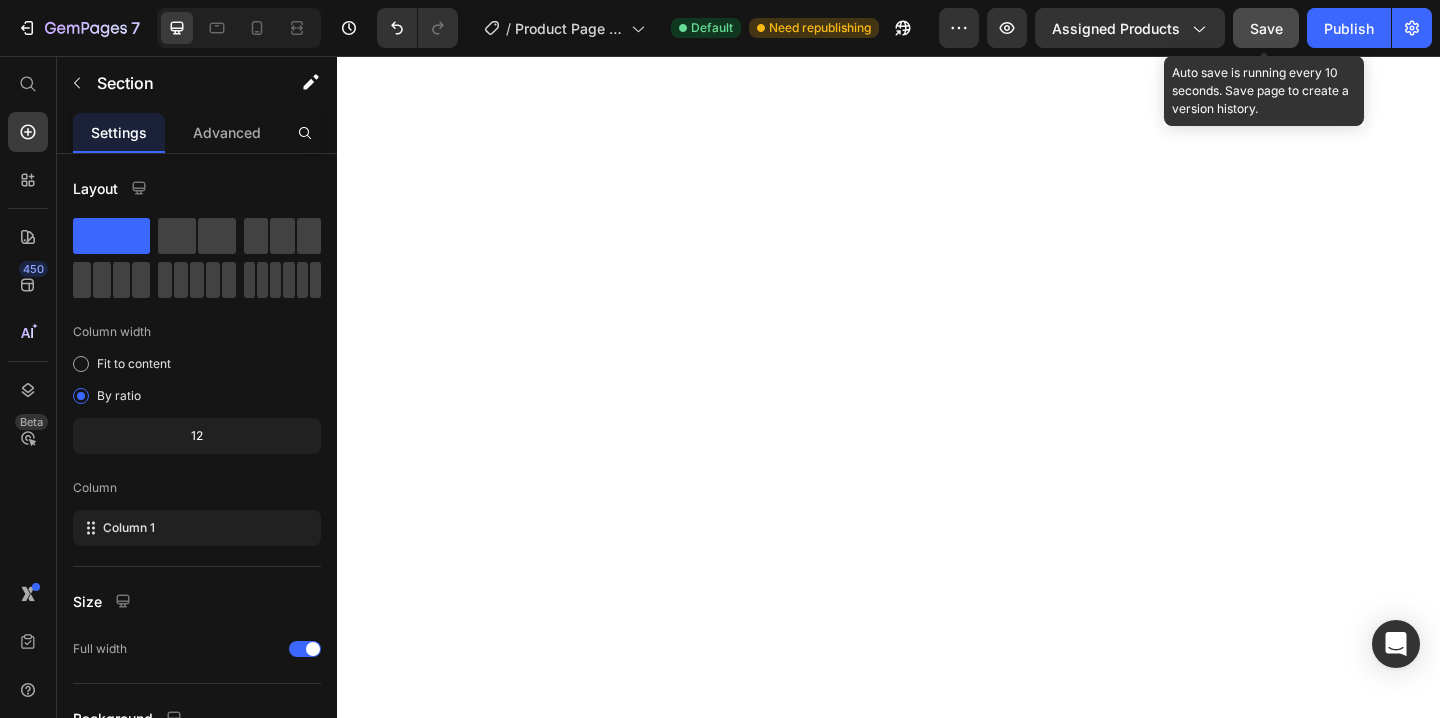 click on "Save" at bounding box center [1266, 28] 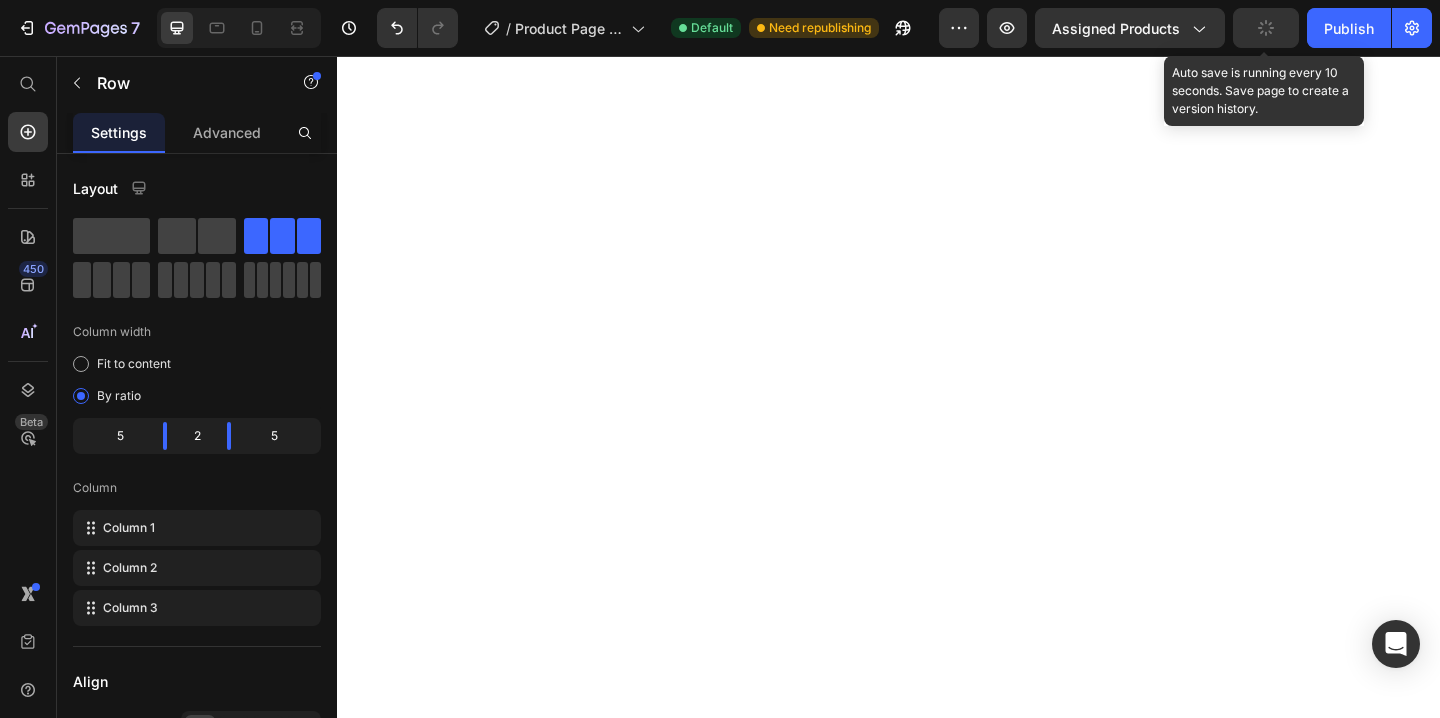 click 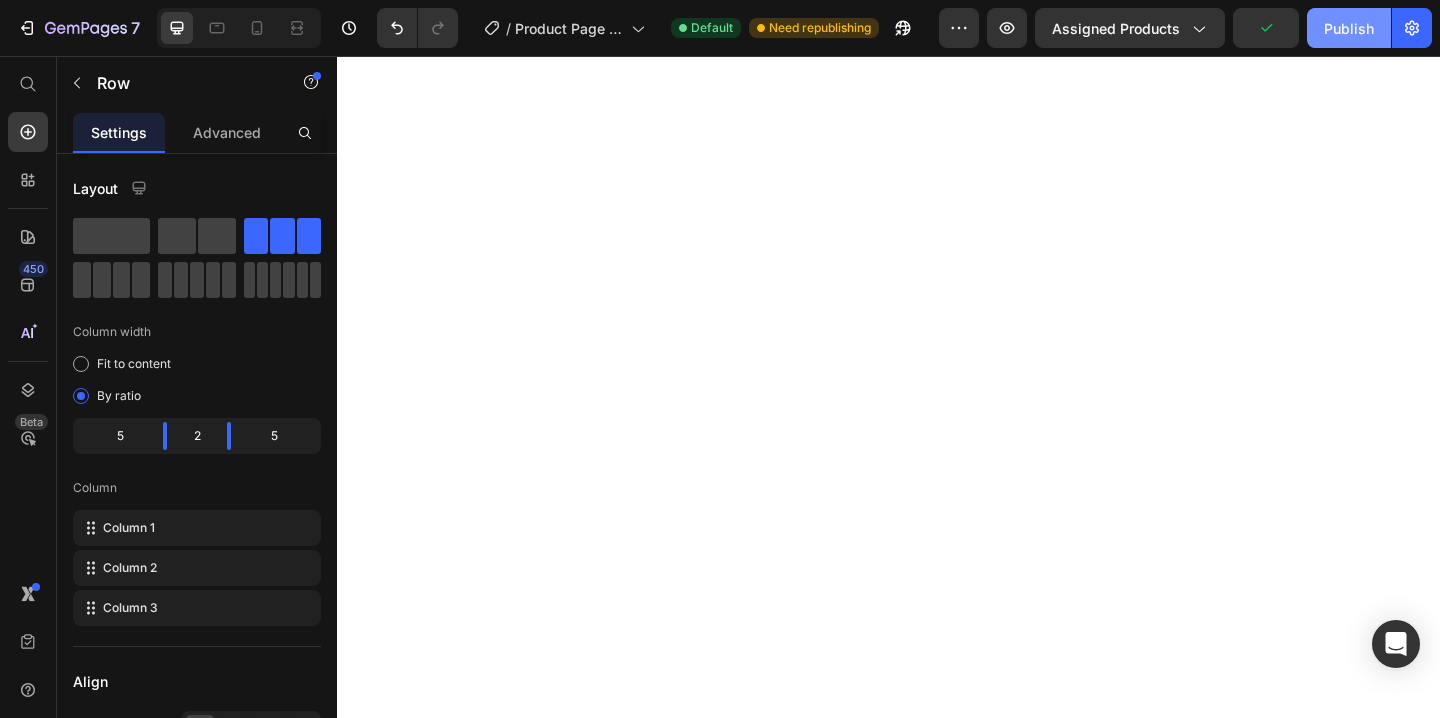 click on "Publish" at bounding box center (1349, 28) 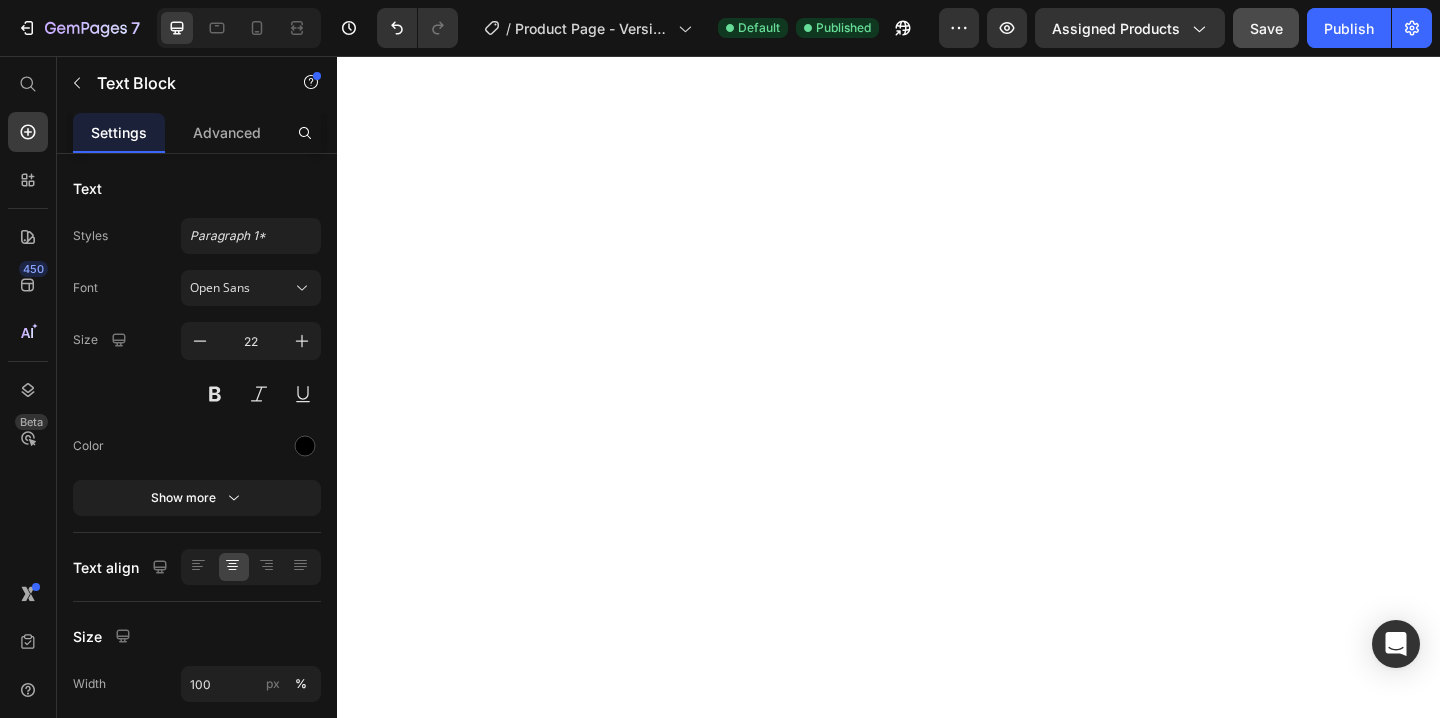 click on "Save" 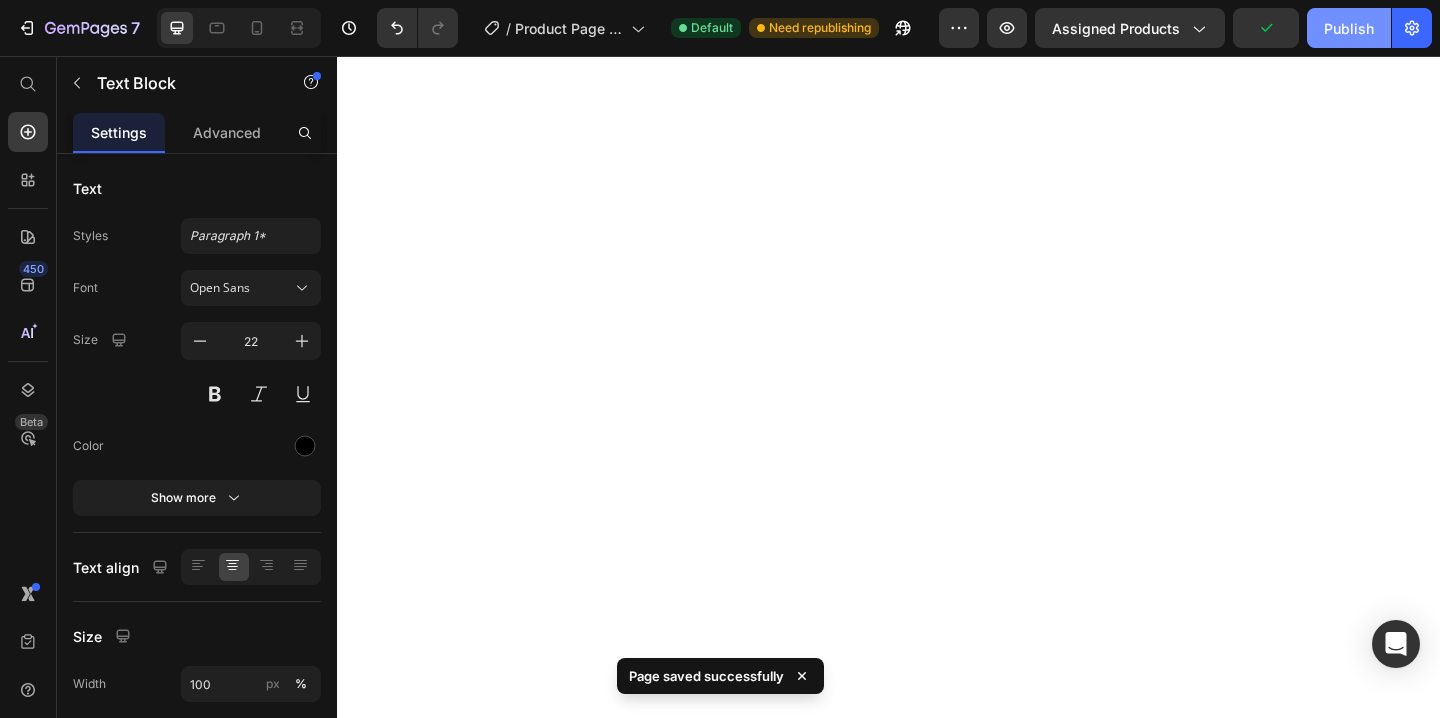 click on "Publish" at bounding box center (1349, 28) 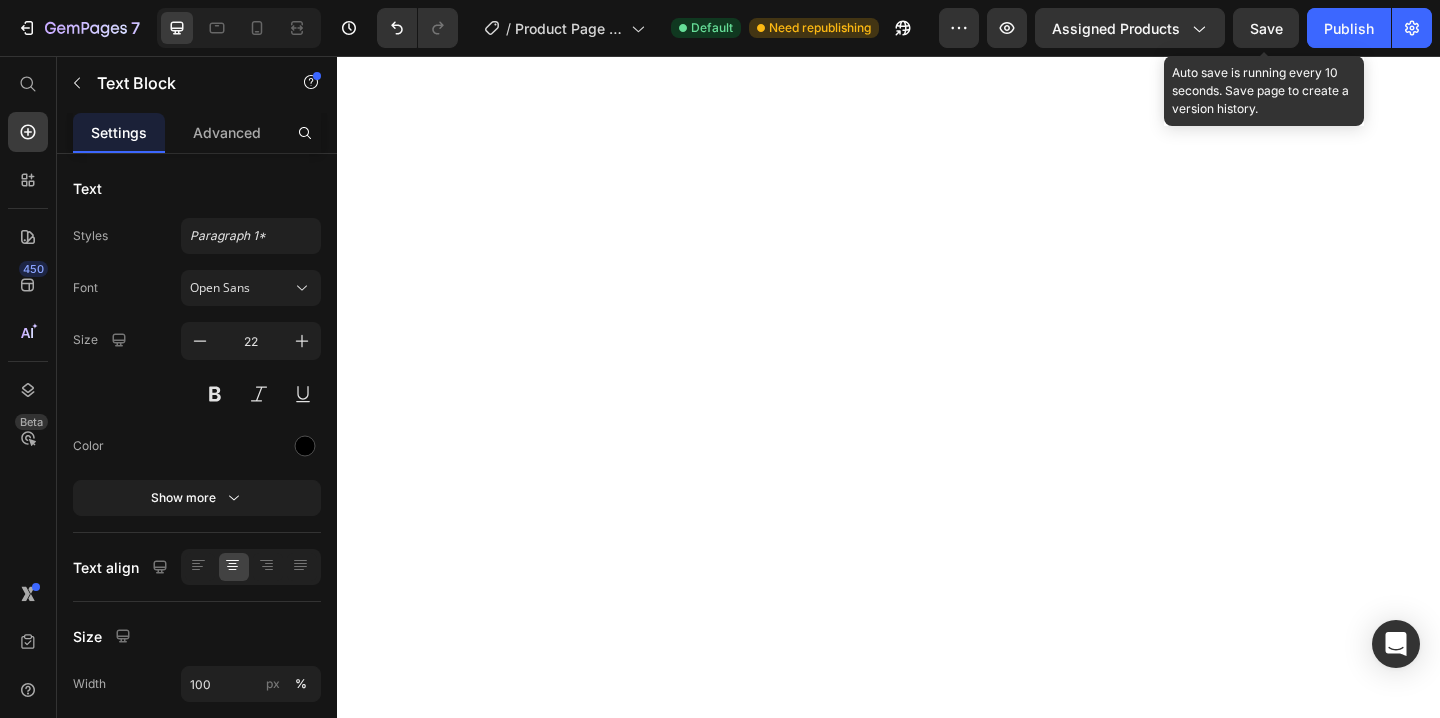 click on "Save" at bounding box center (1266, 28) 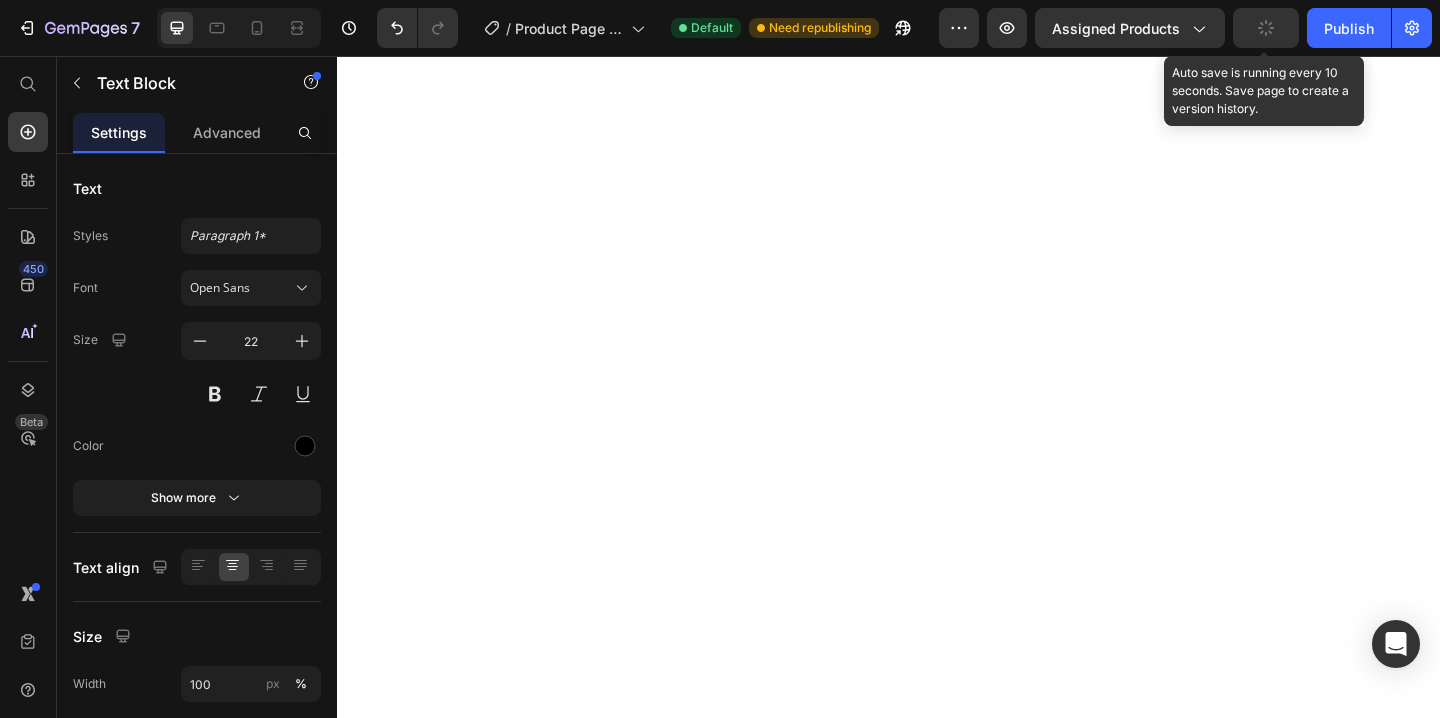 click on "Publish" at bounding box center (1349, 28) 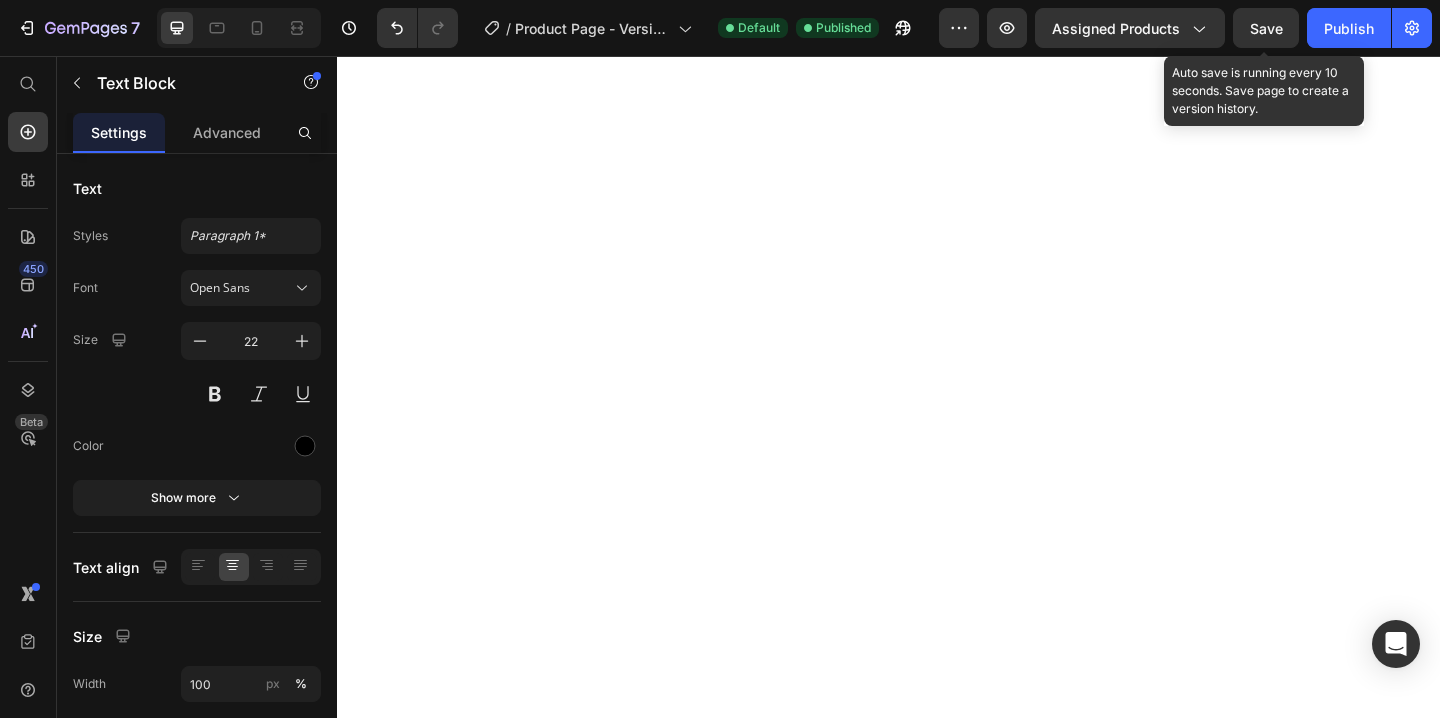 click on "Save" at bounding box center (1266, 28) 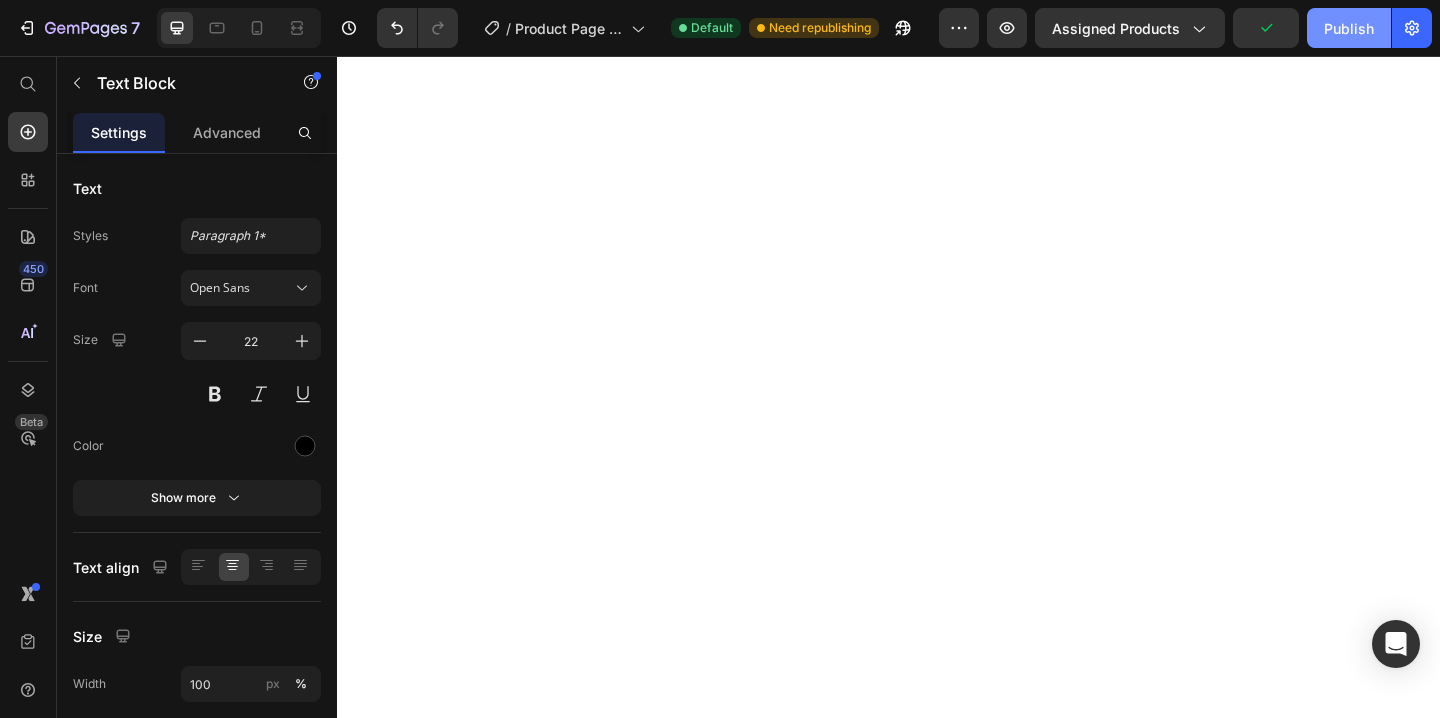 click on "Publish" 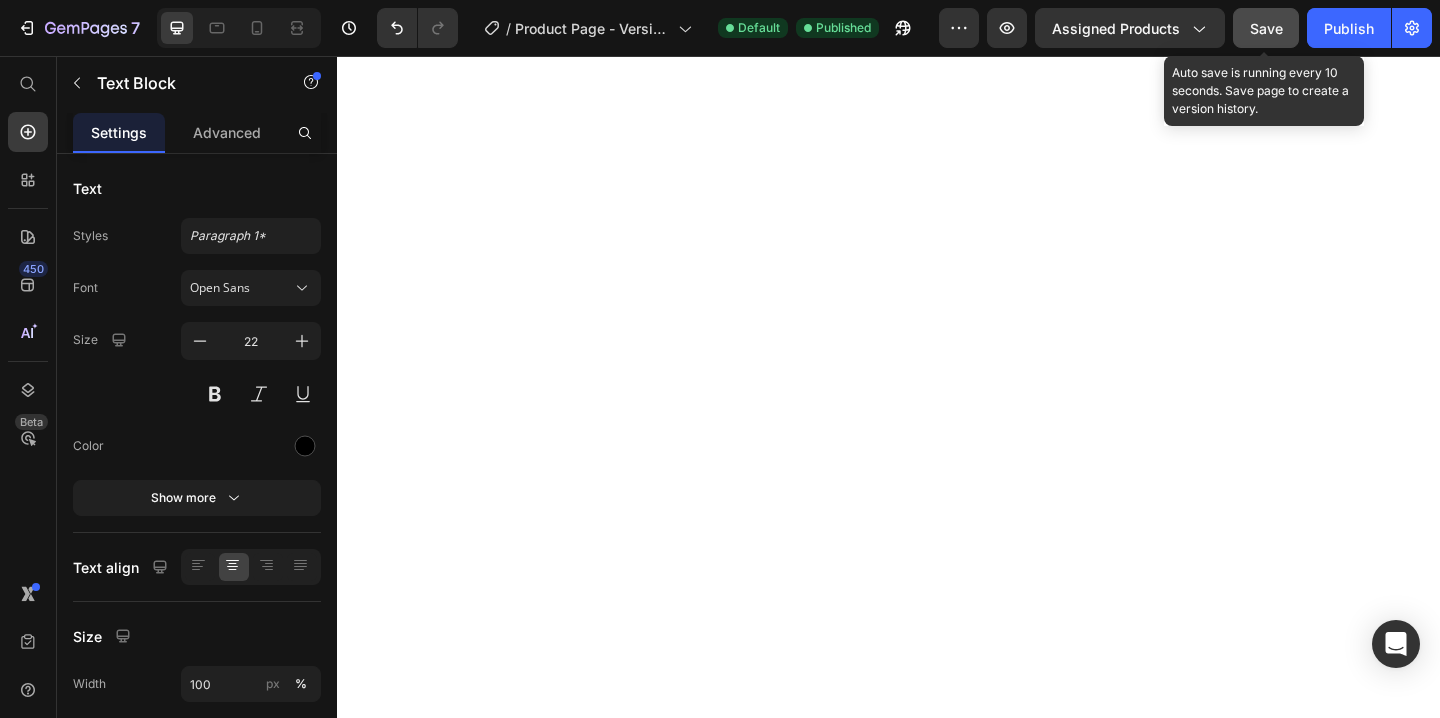 click on "Save" 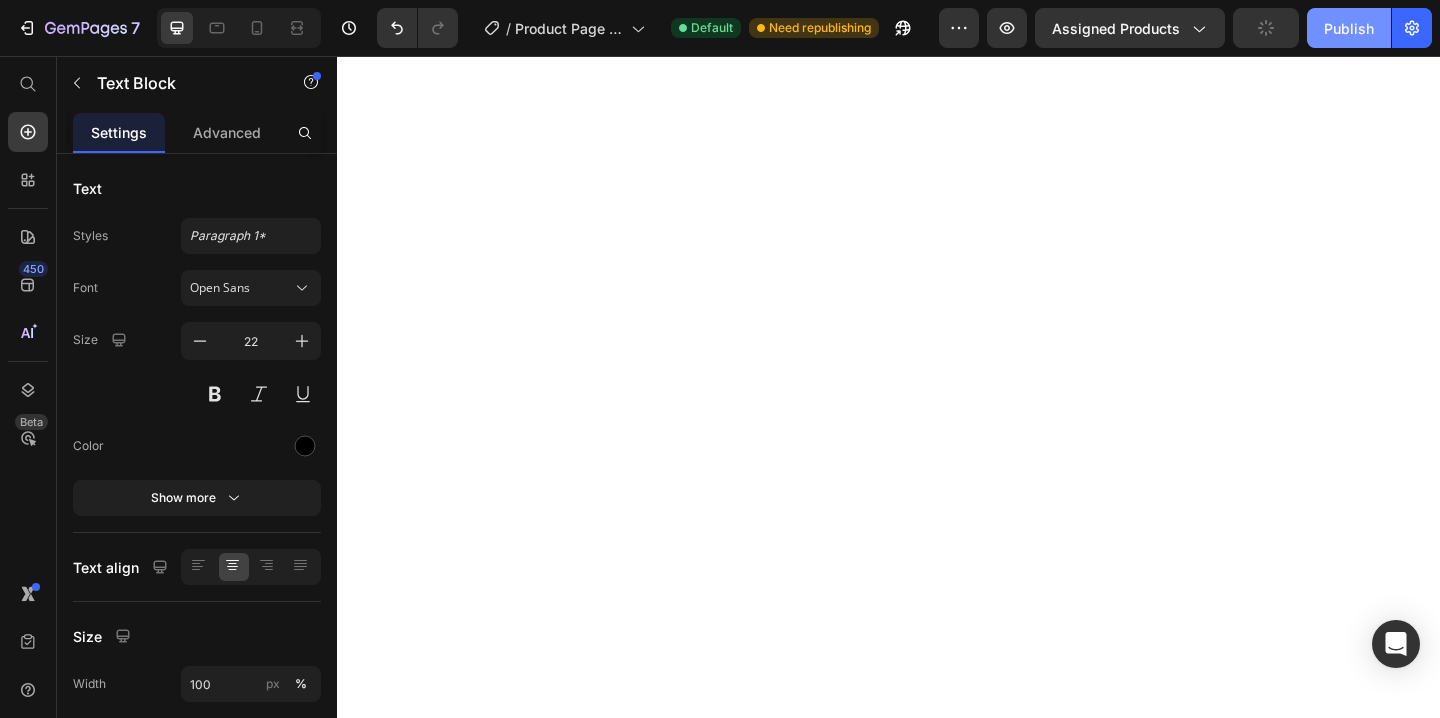 click on "Publish" at bounding box center (1349, 28) 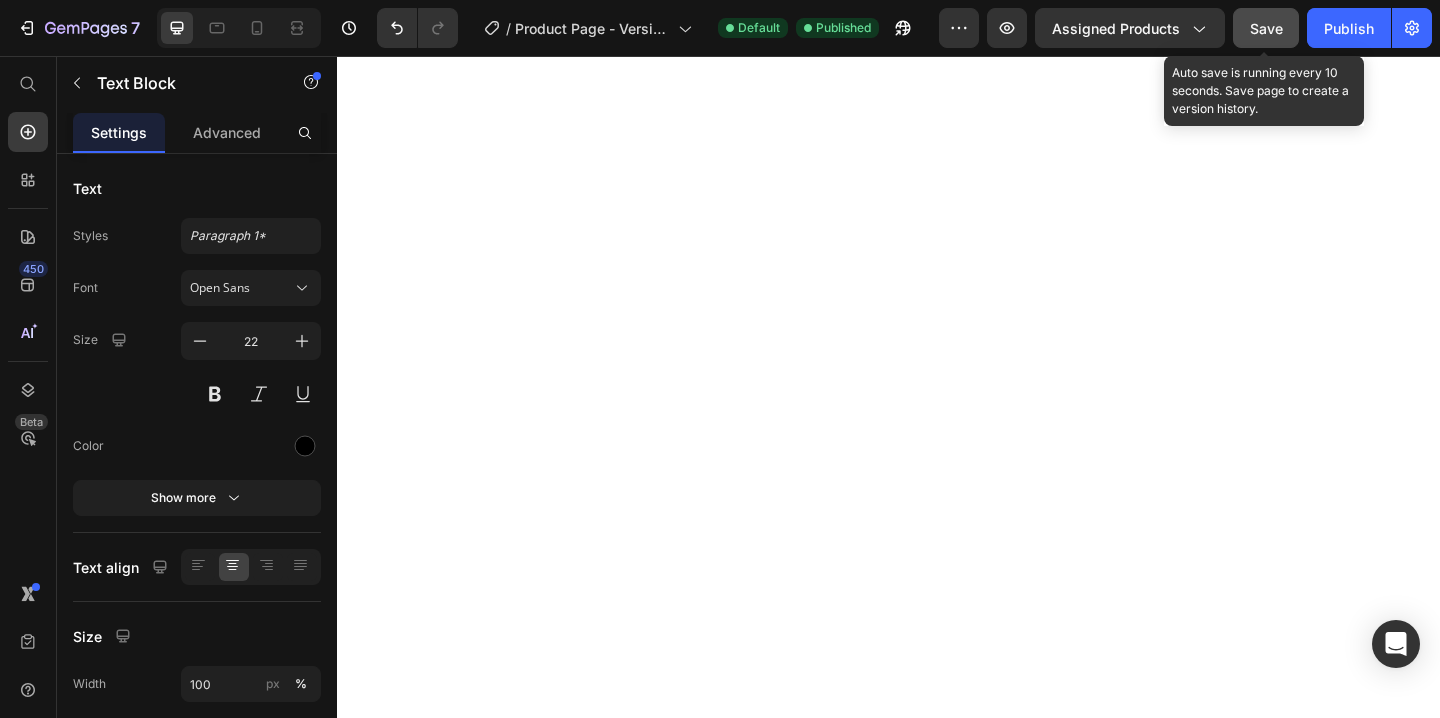click on "Save" 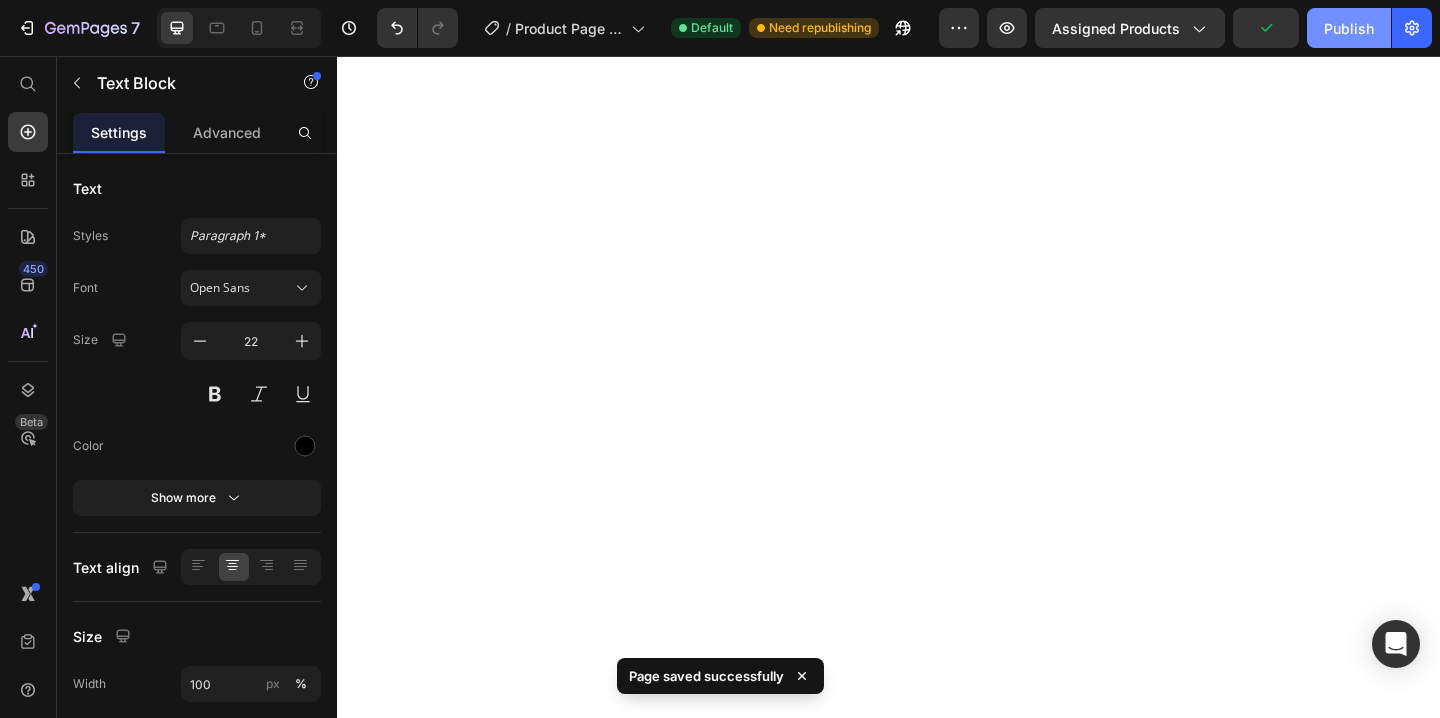 click on "Publish" 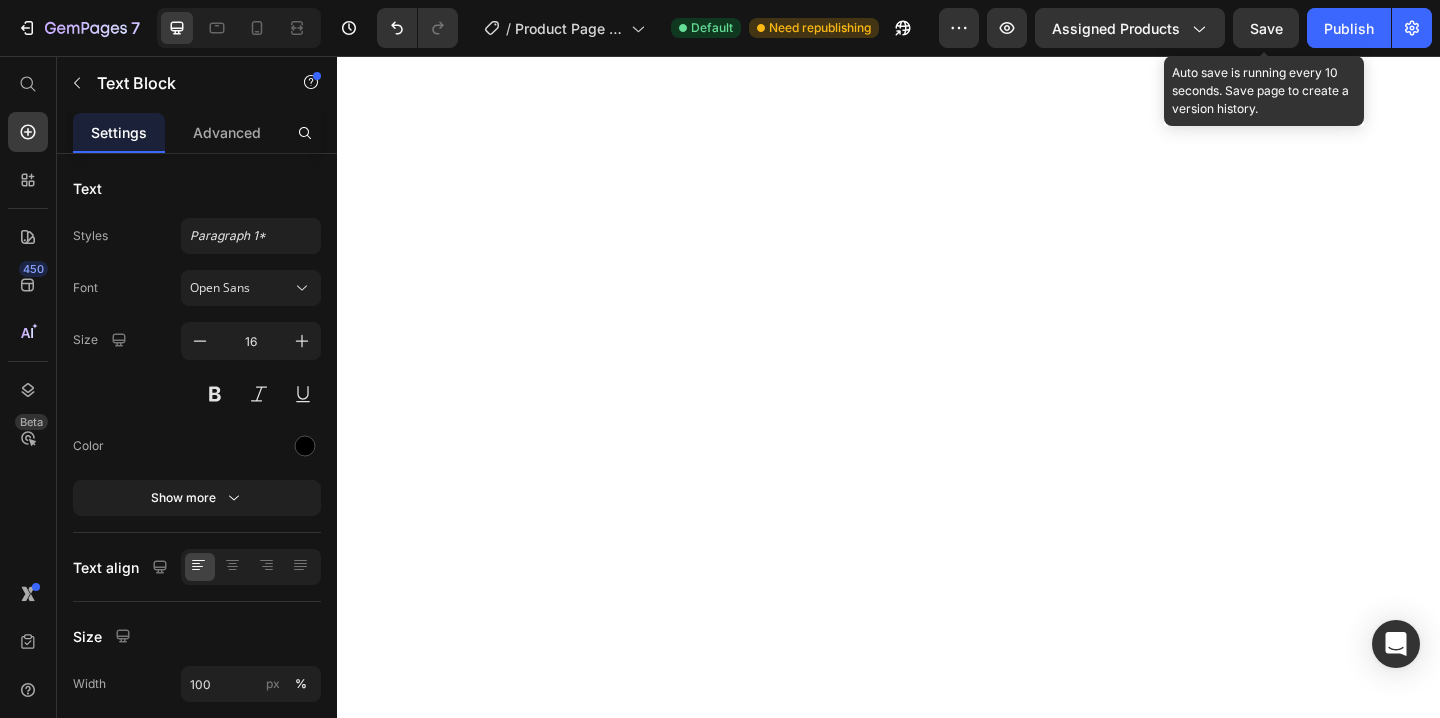click on "Save" at bounding box center [1266, 28] 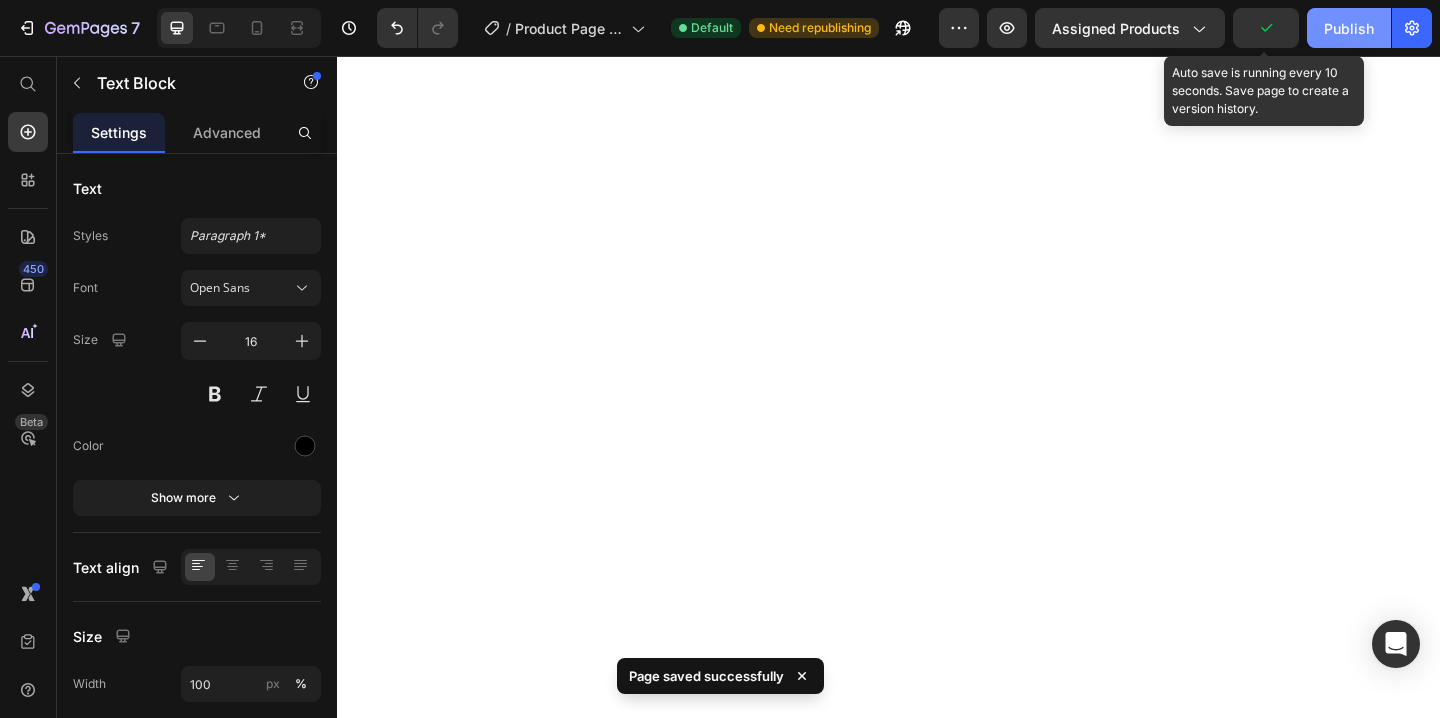 click on "Publish" at bounding box center [1349, 28] 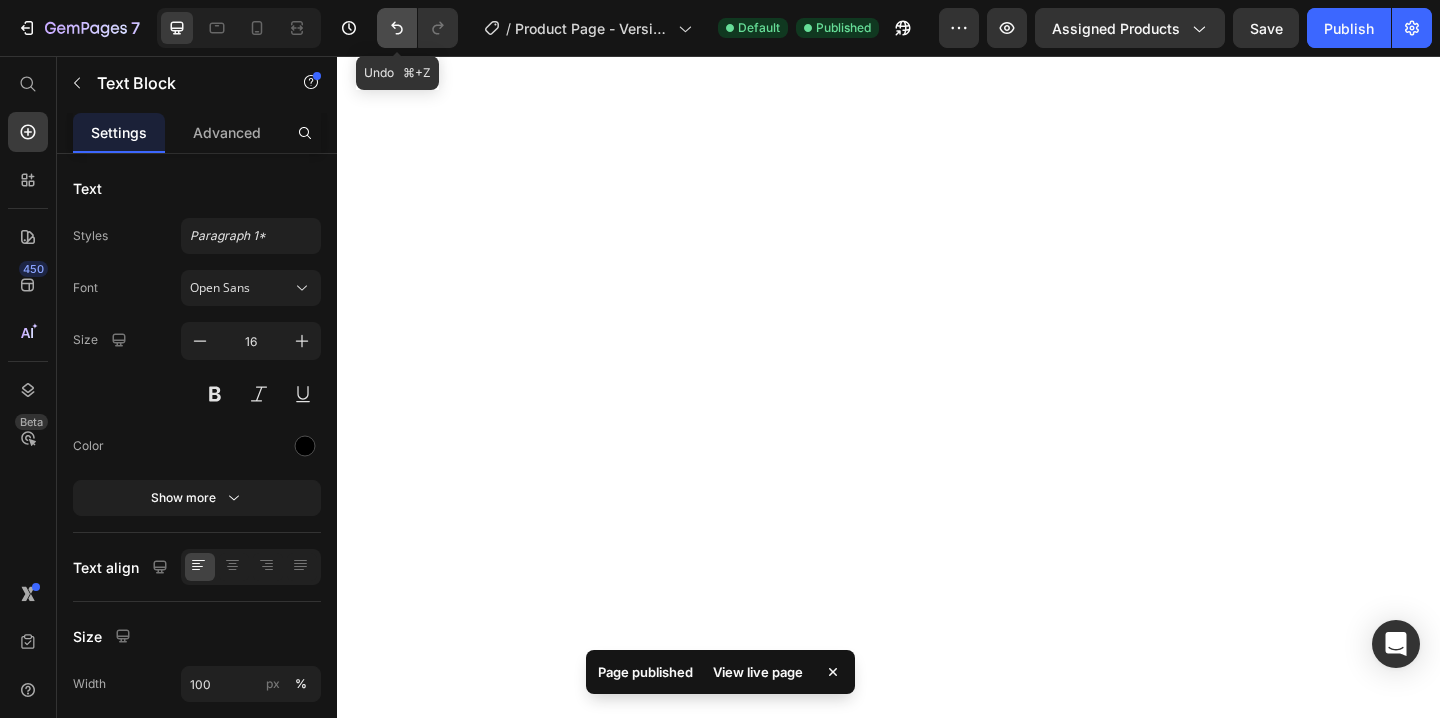 click 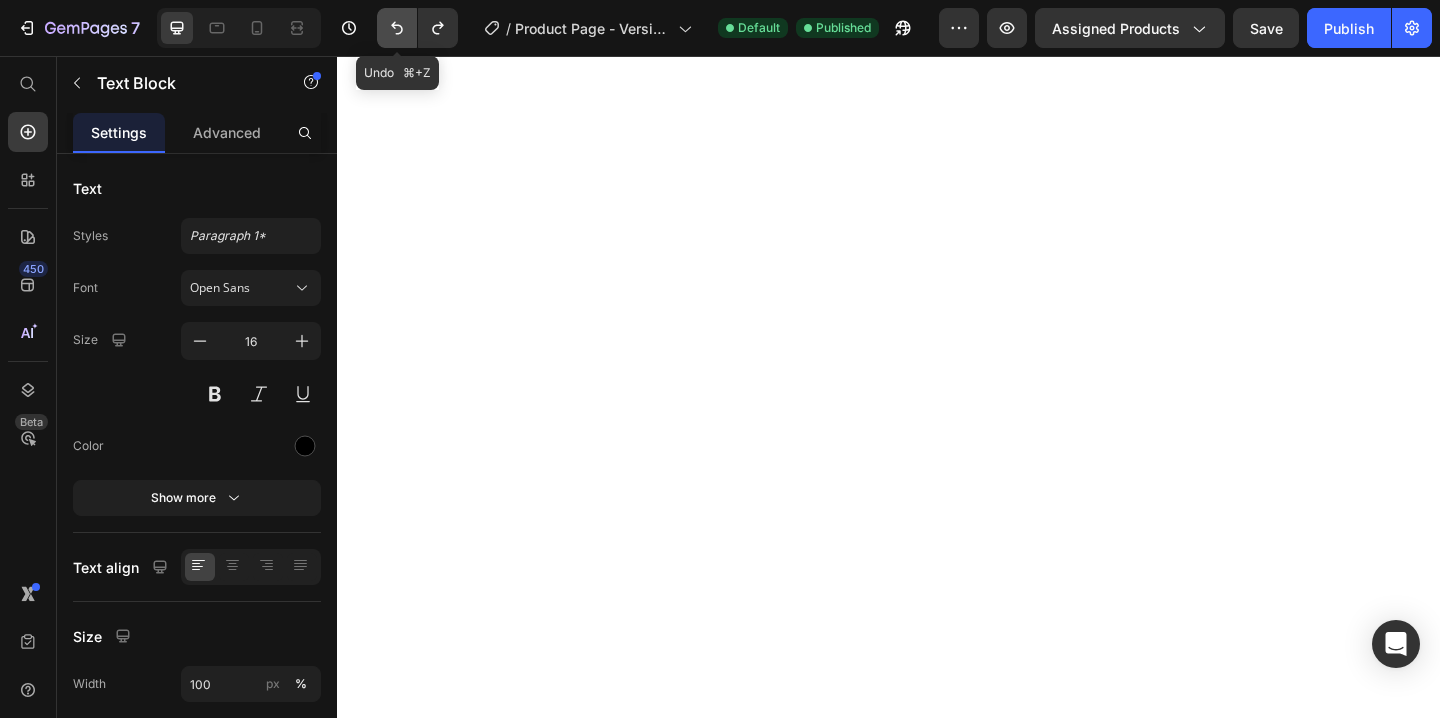 click 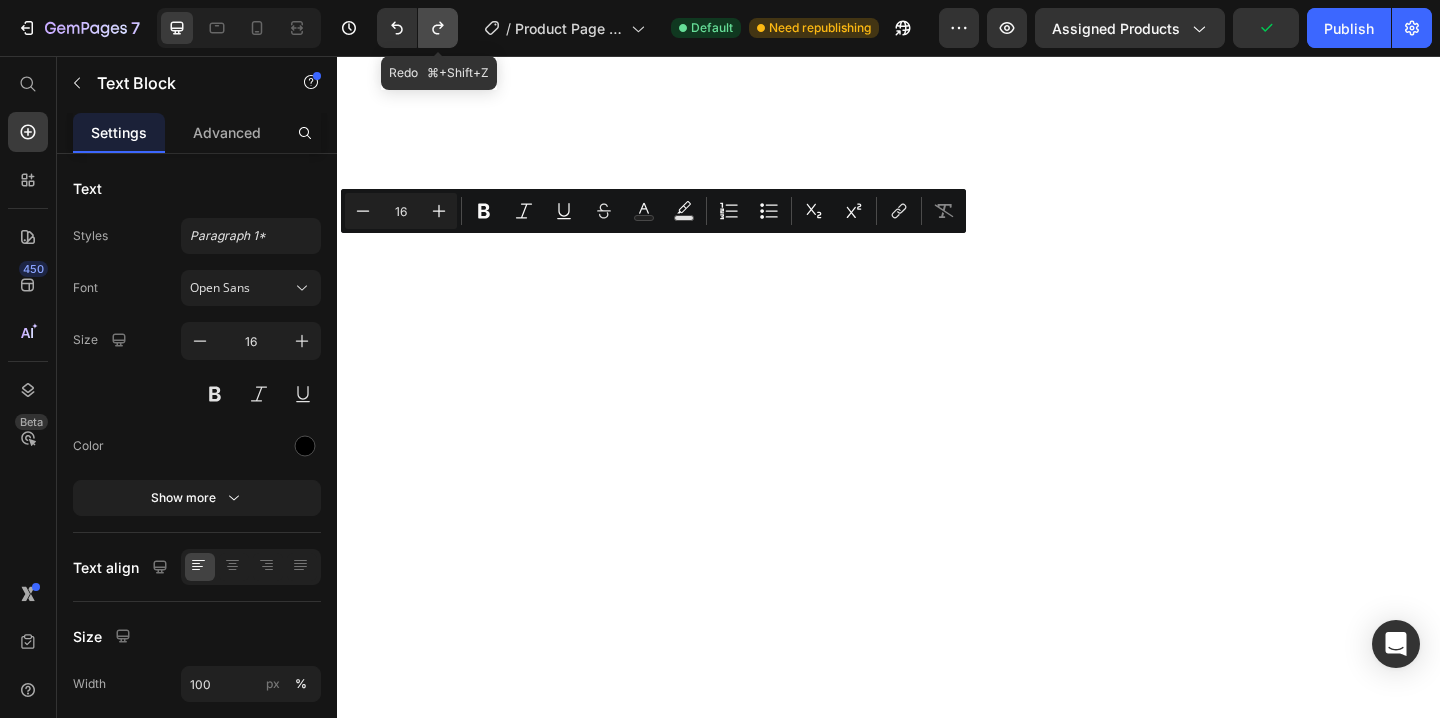 click 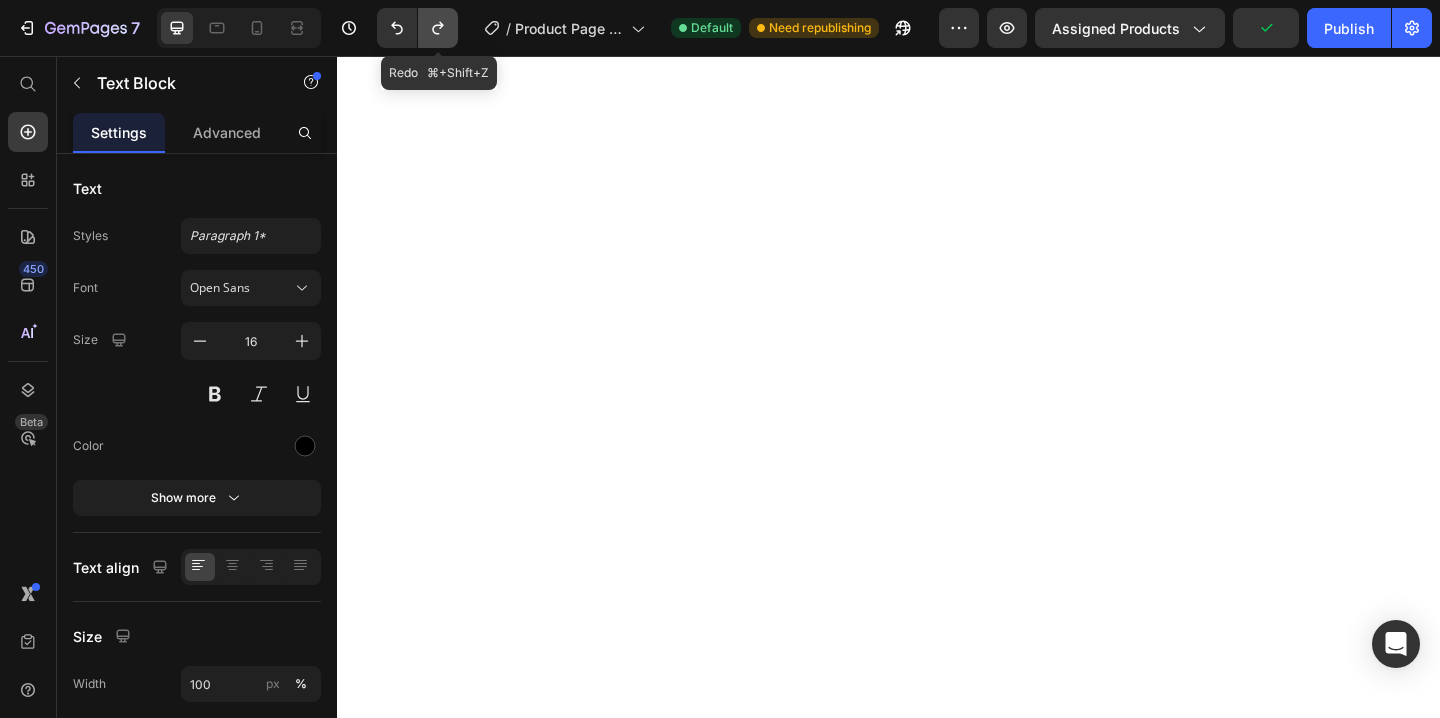 click 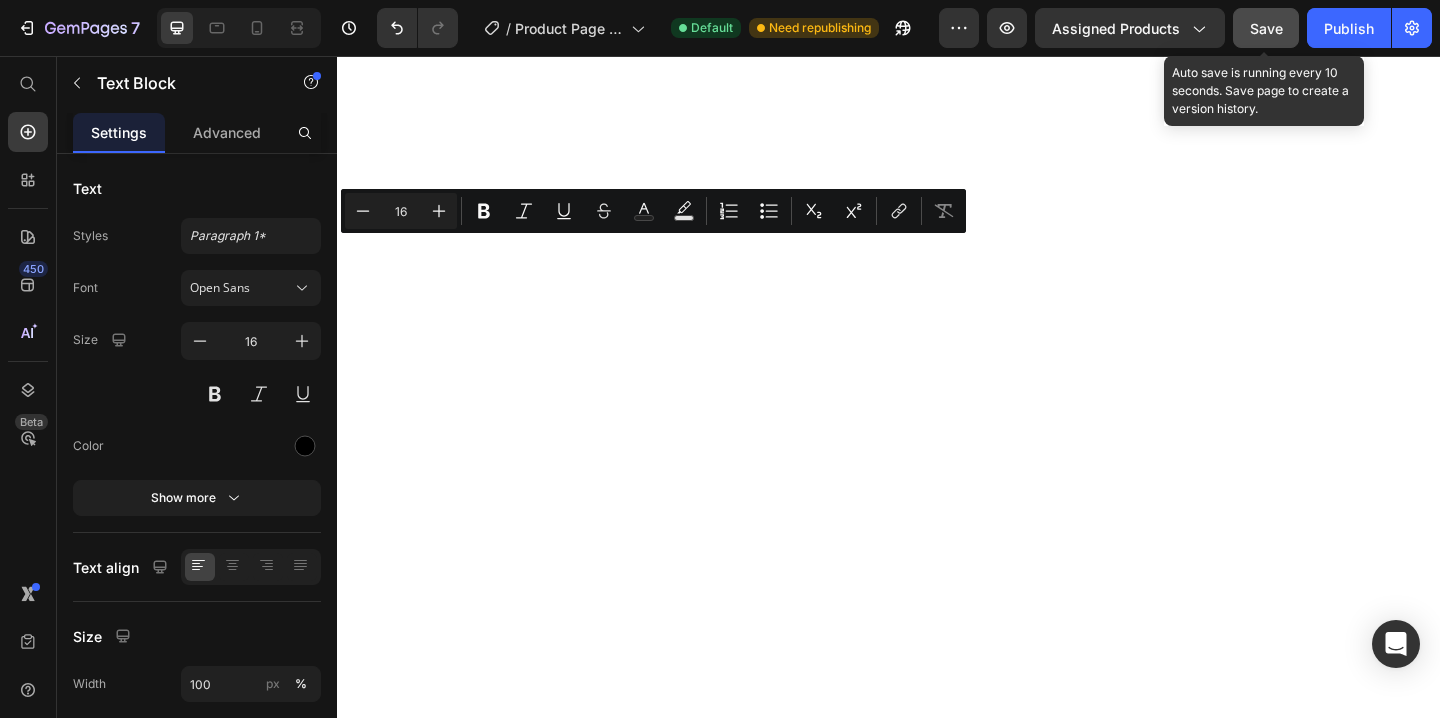 click on "Save" 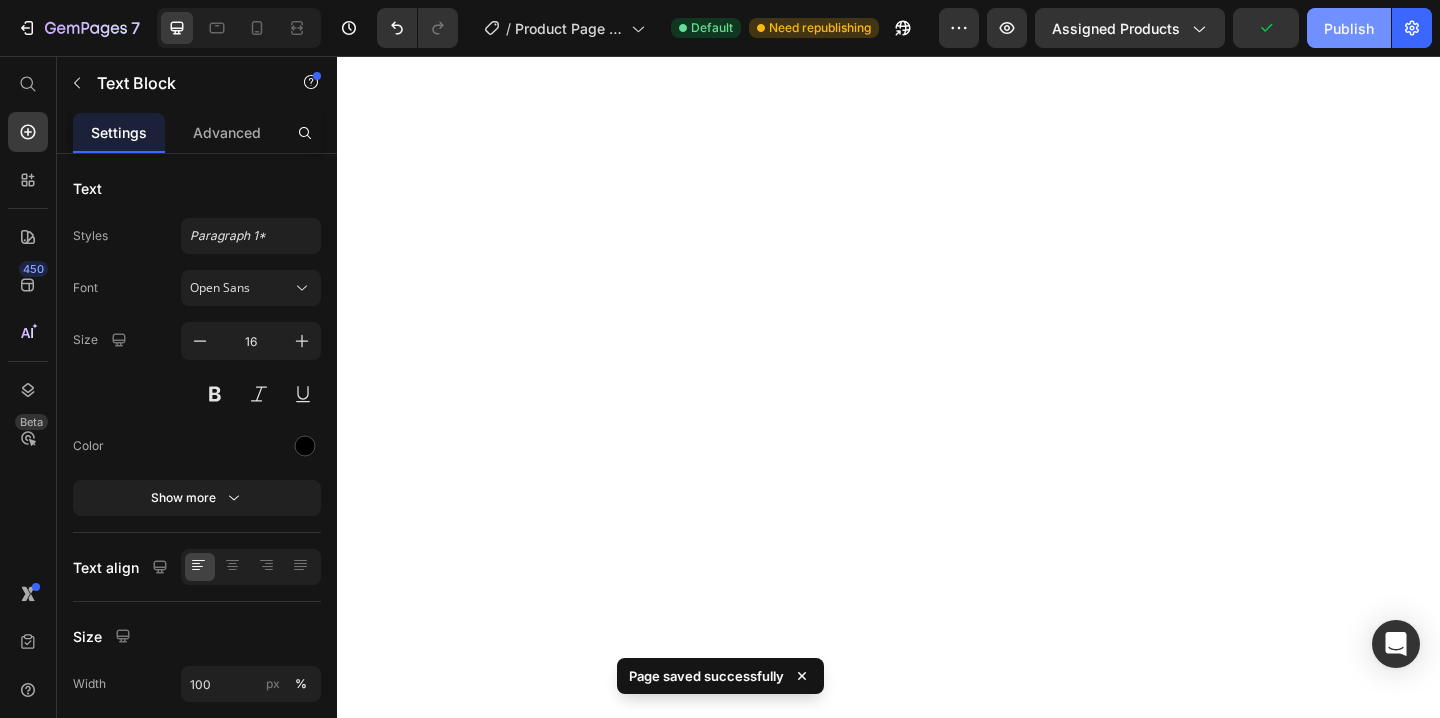 click on "Publish" at bounding box center [1349, 28] 